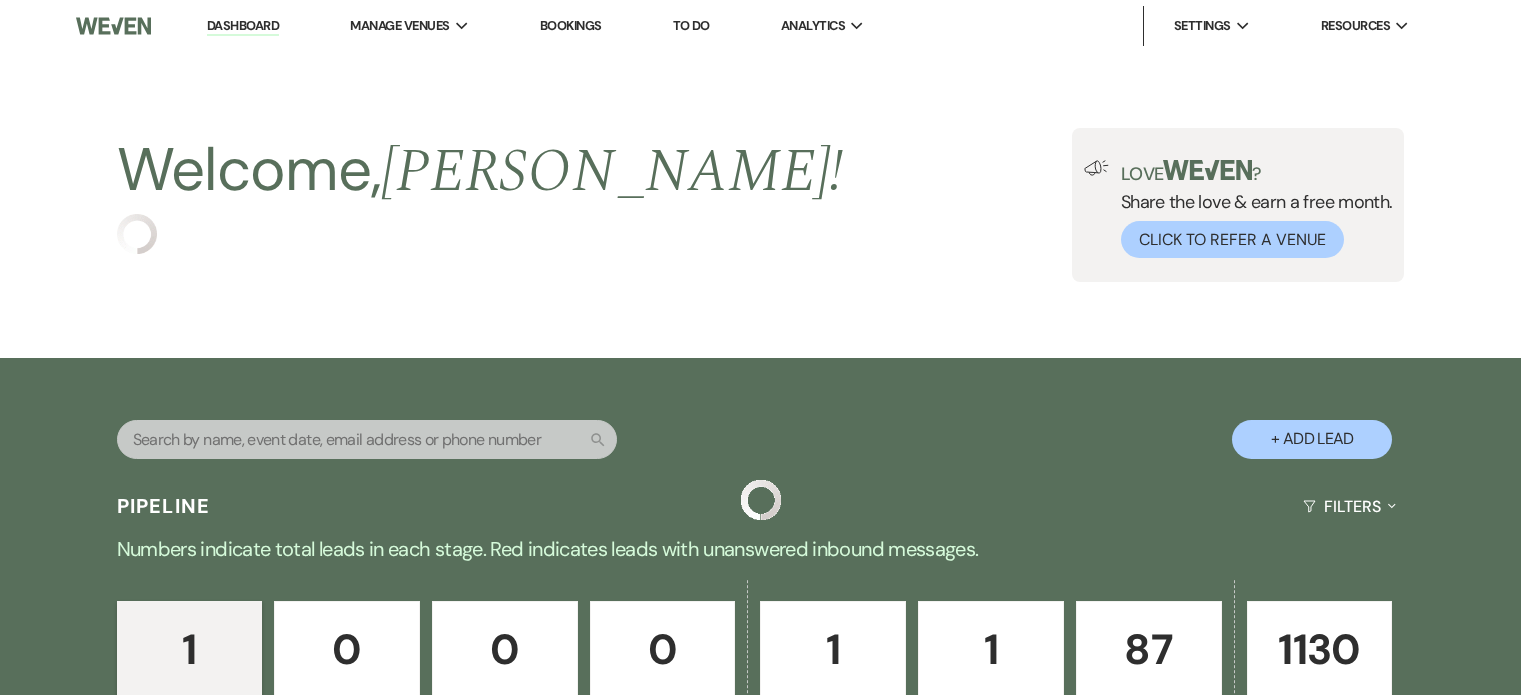 scroll, scrollTop: 0, scrollLeft: 0, axis: both 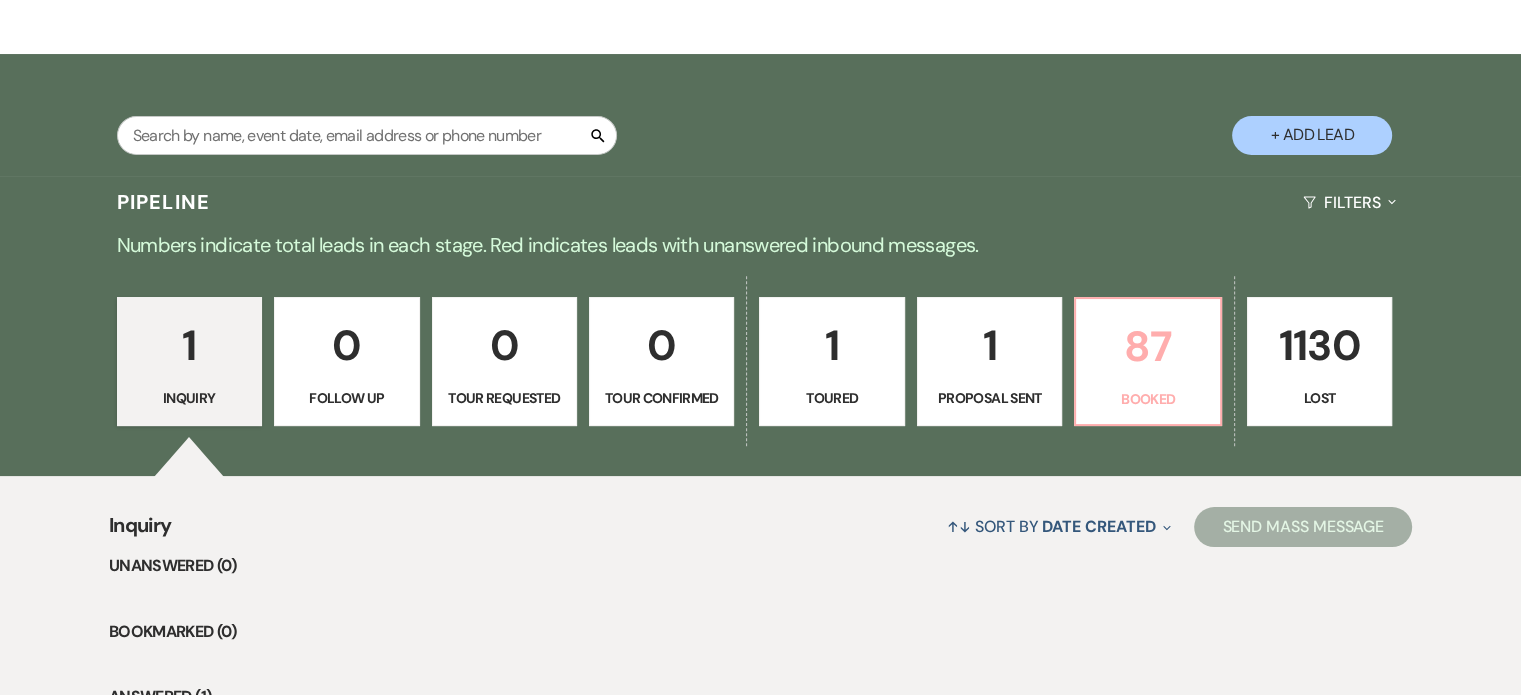 click on "87" at bounding box center [1147, 346] 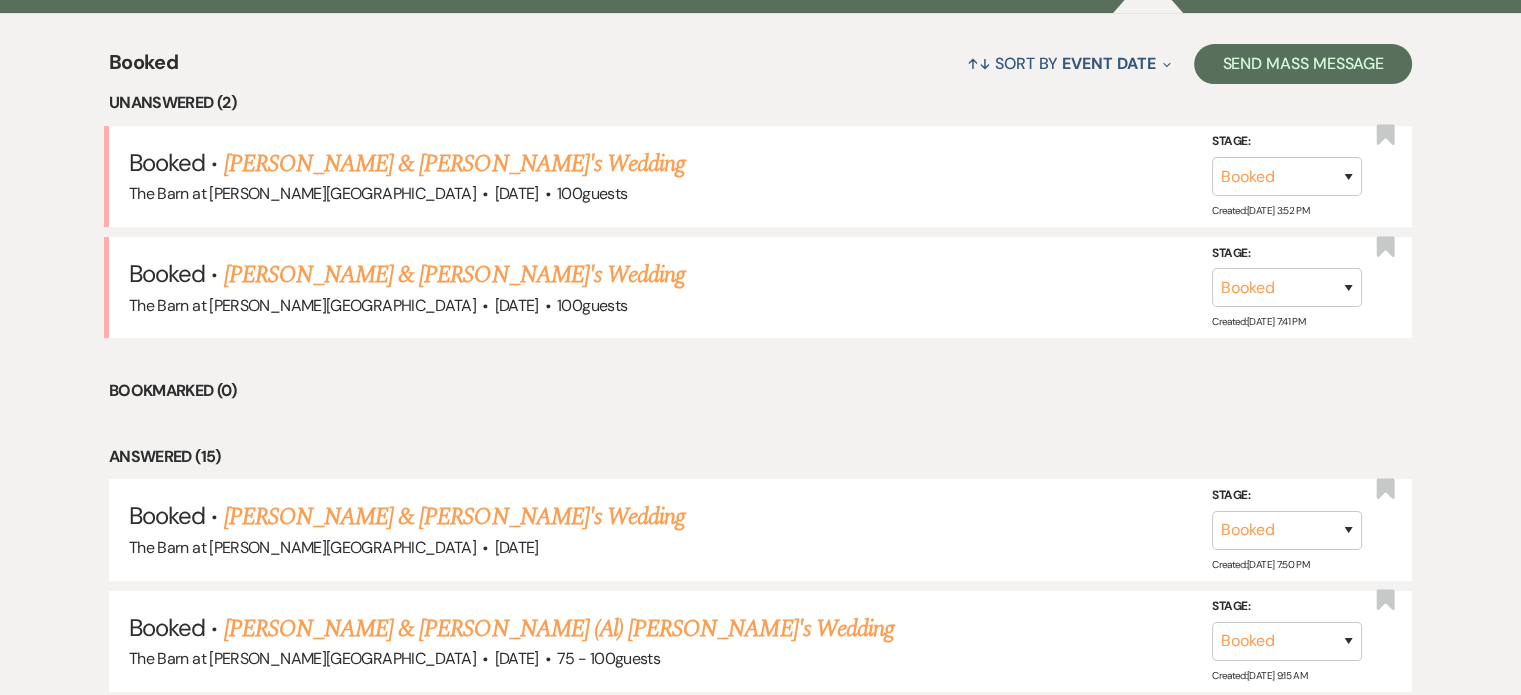 scroll, scrollTop: 733, scrollLeft: 0, axis: vertical 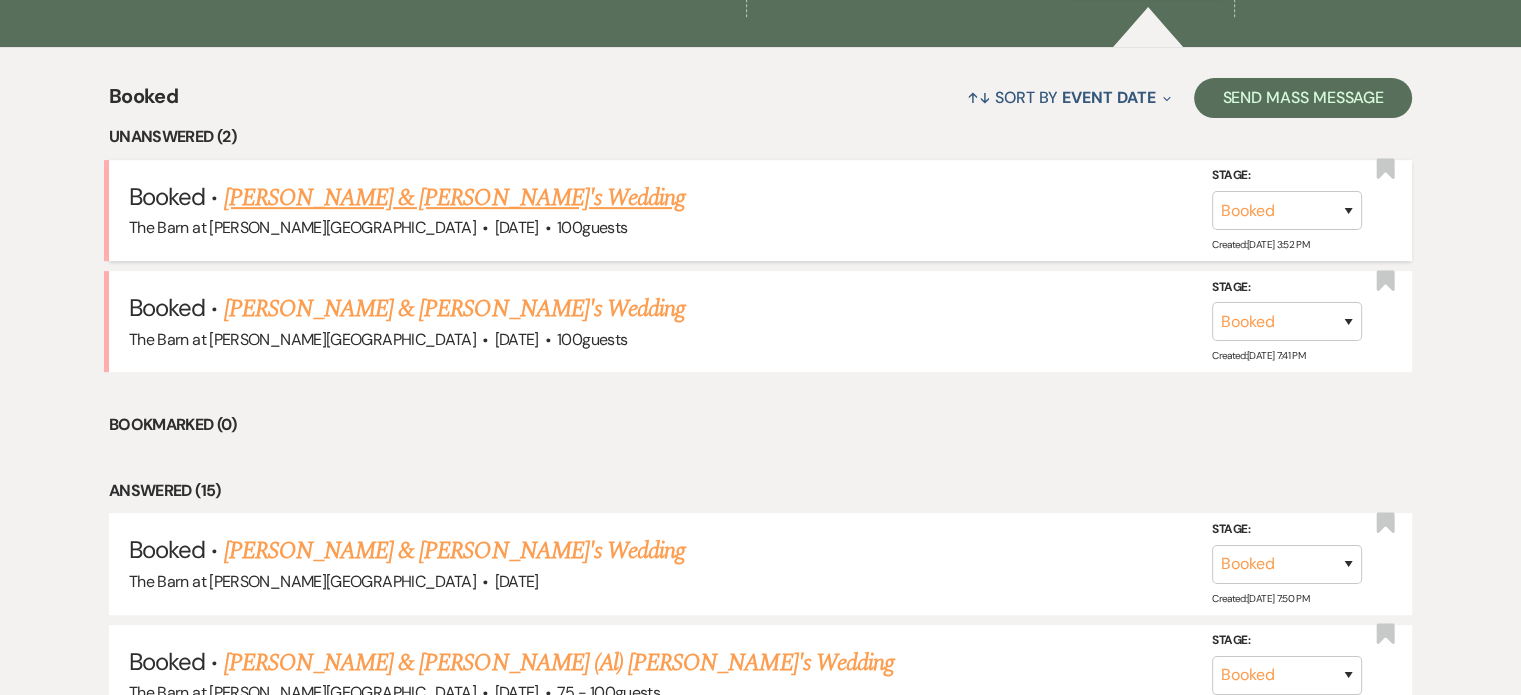 click on "[PERSON_NAME] & [PERSON_NAME]'s Wedding" at bounding box center [455, 198] 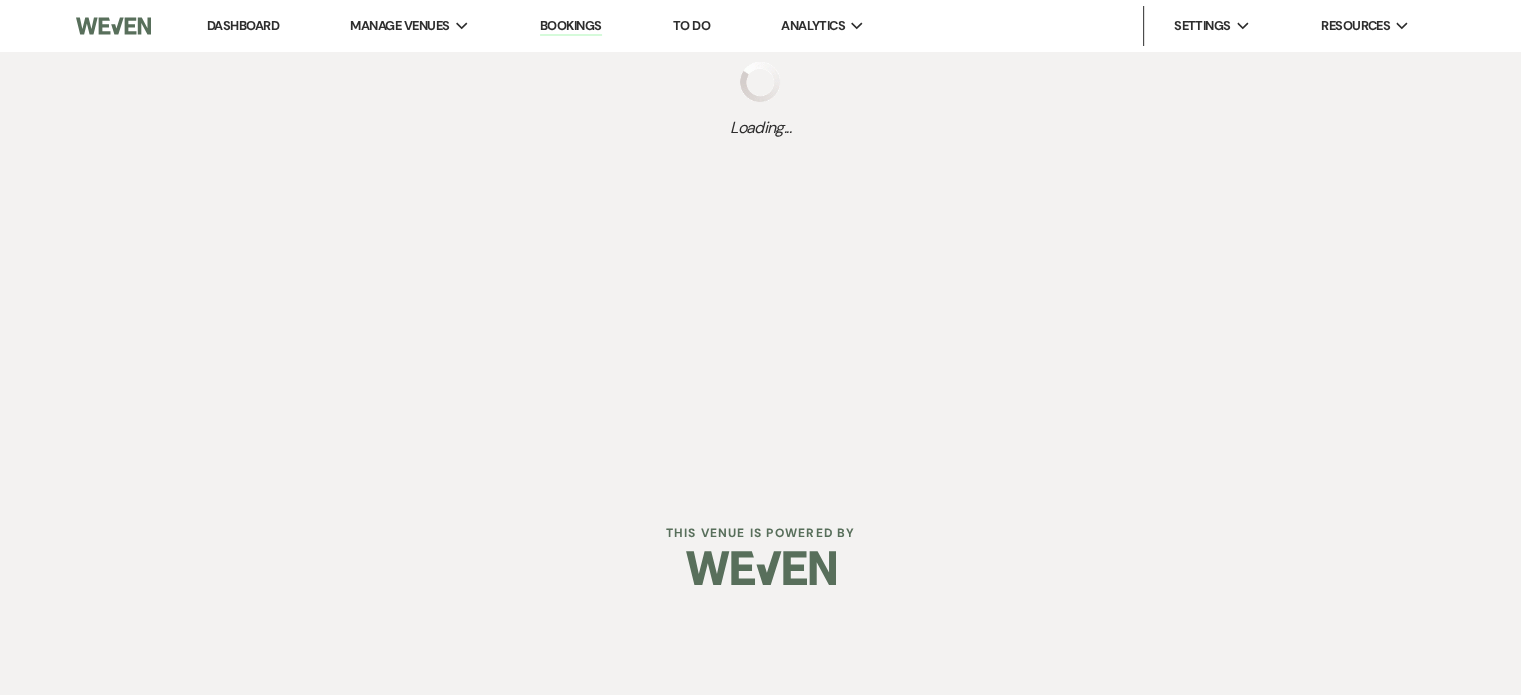scroll, scrollTop: 0, scrollLeft: 0, axis: both 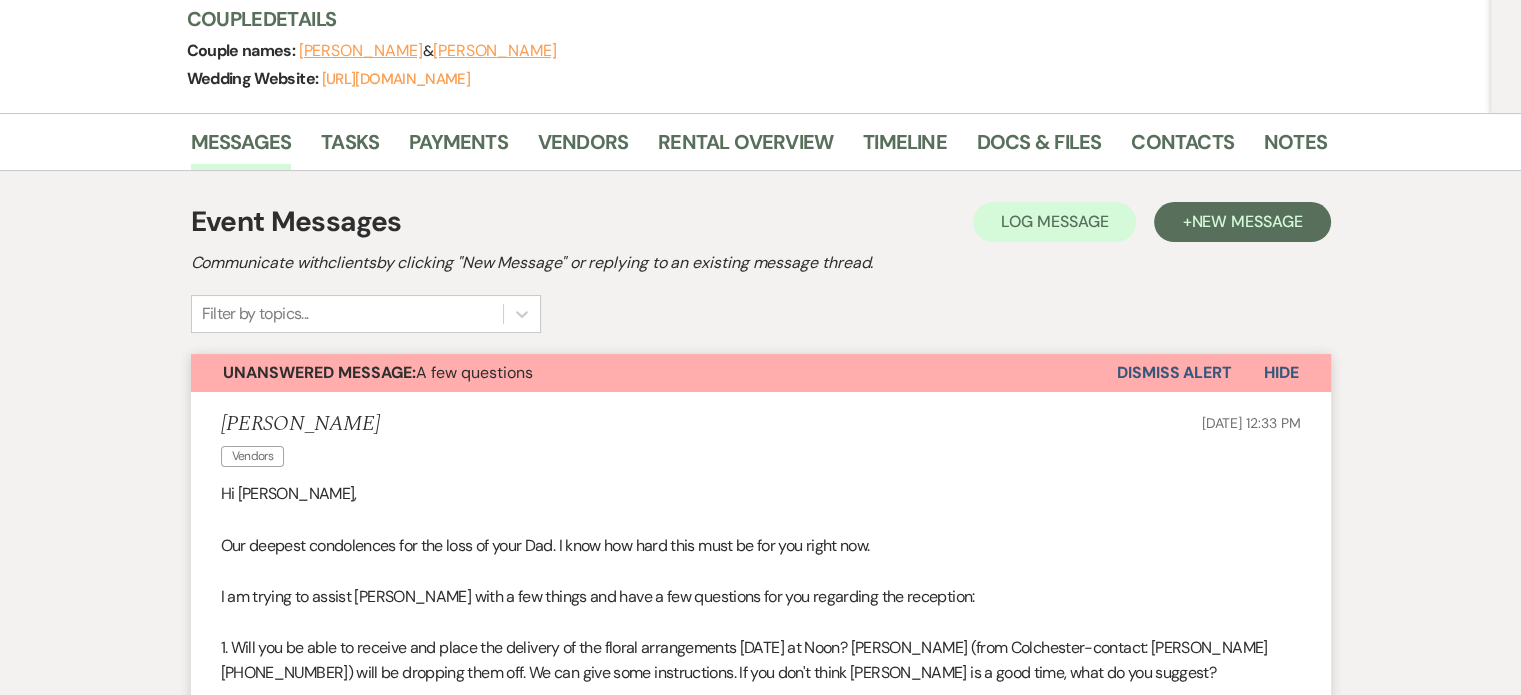 click on "Dismiss Alert" at bounding box center (1174, 373) 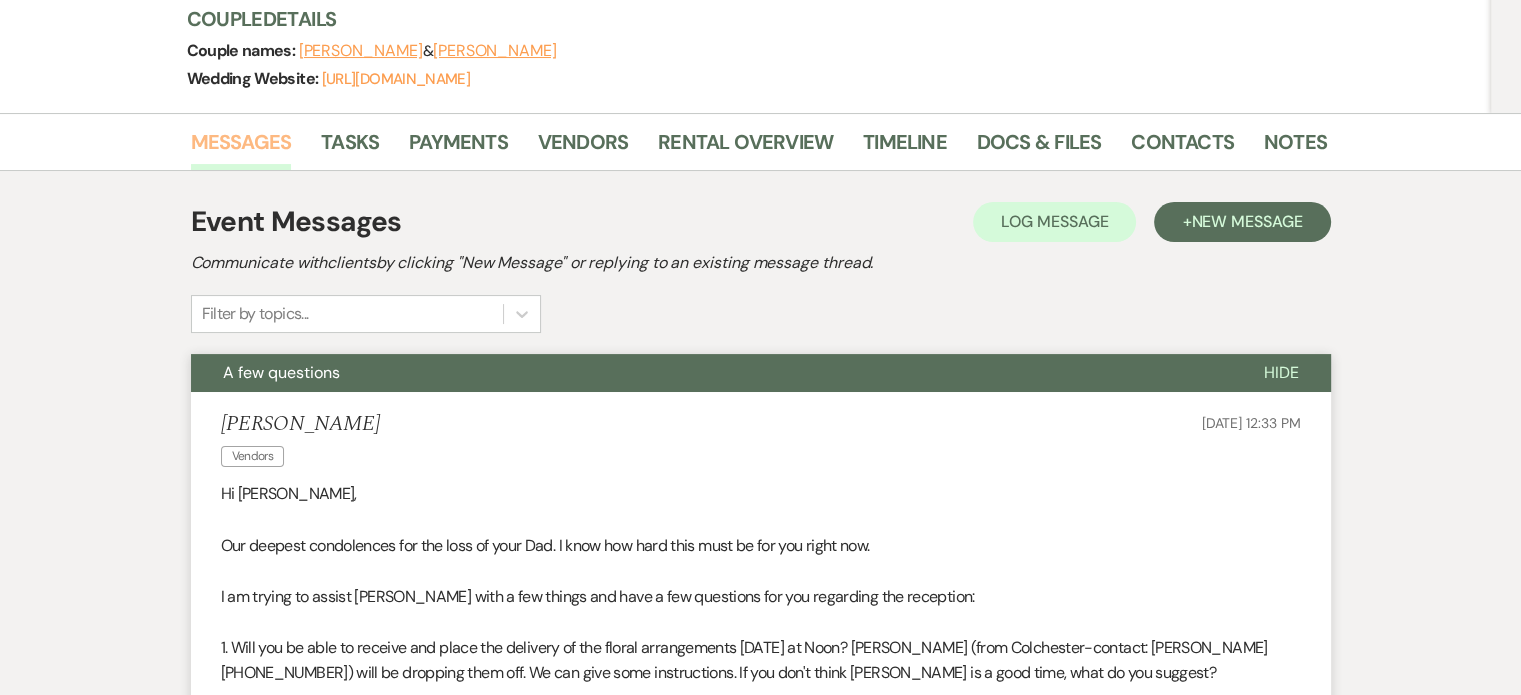 click on "Messages" at bounding box center (241, 148) 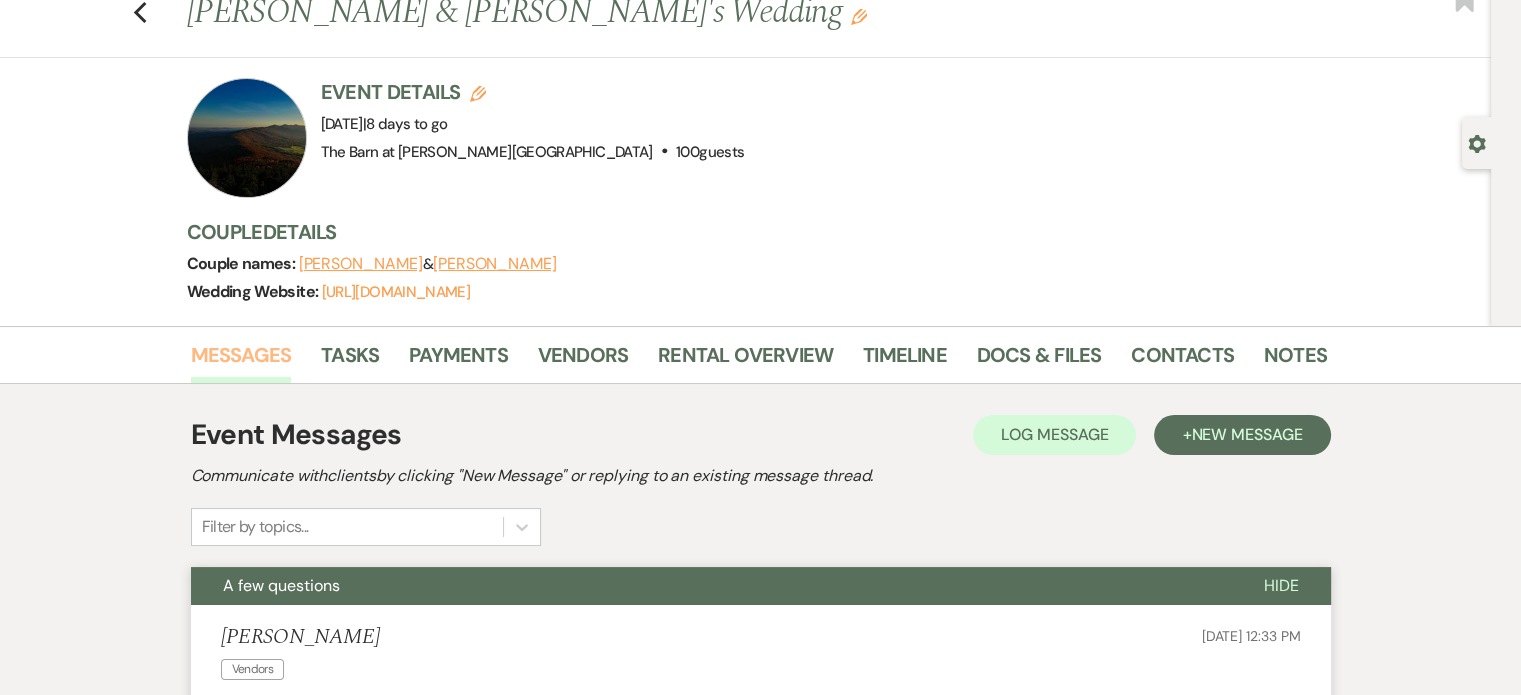scroll, scrollTop: 0, scrollLeft: 0, axis: both 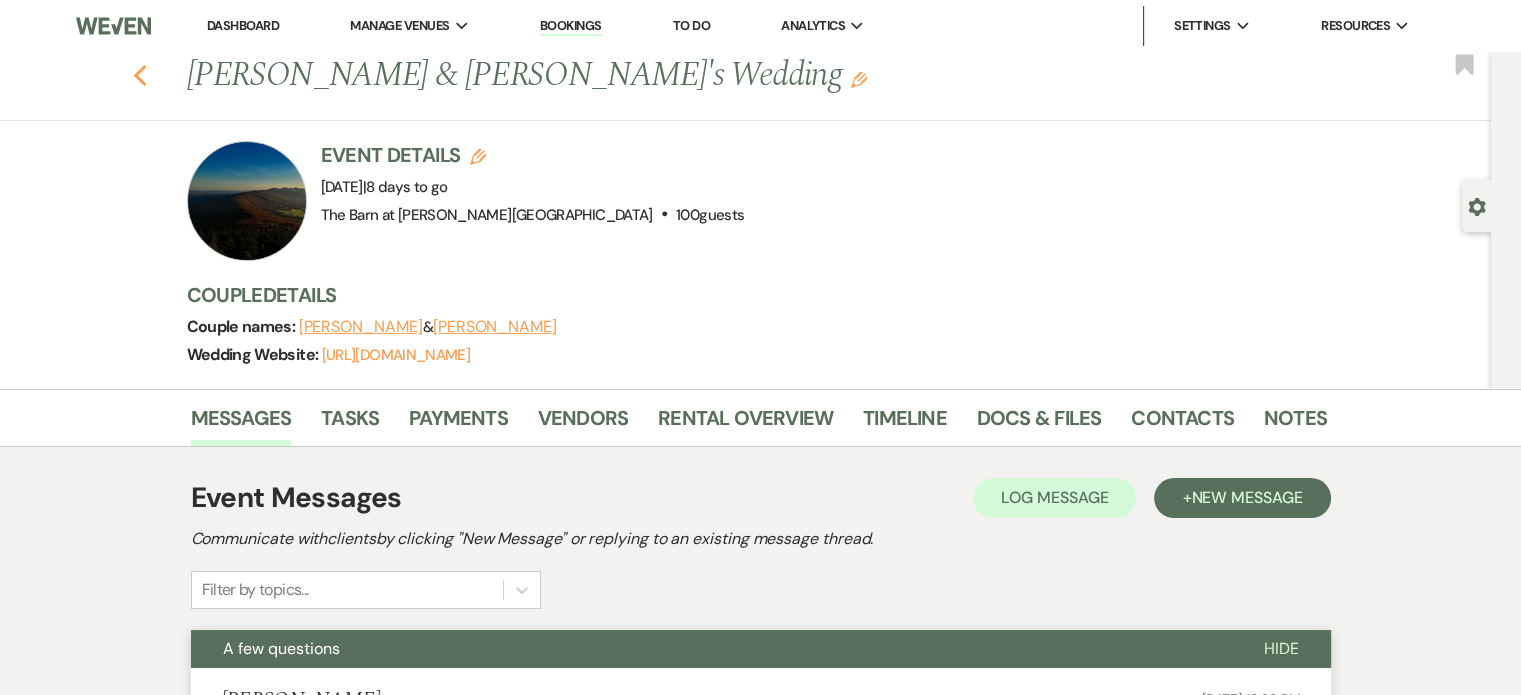 click 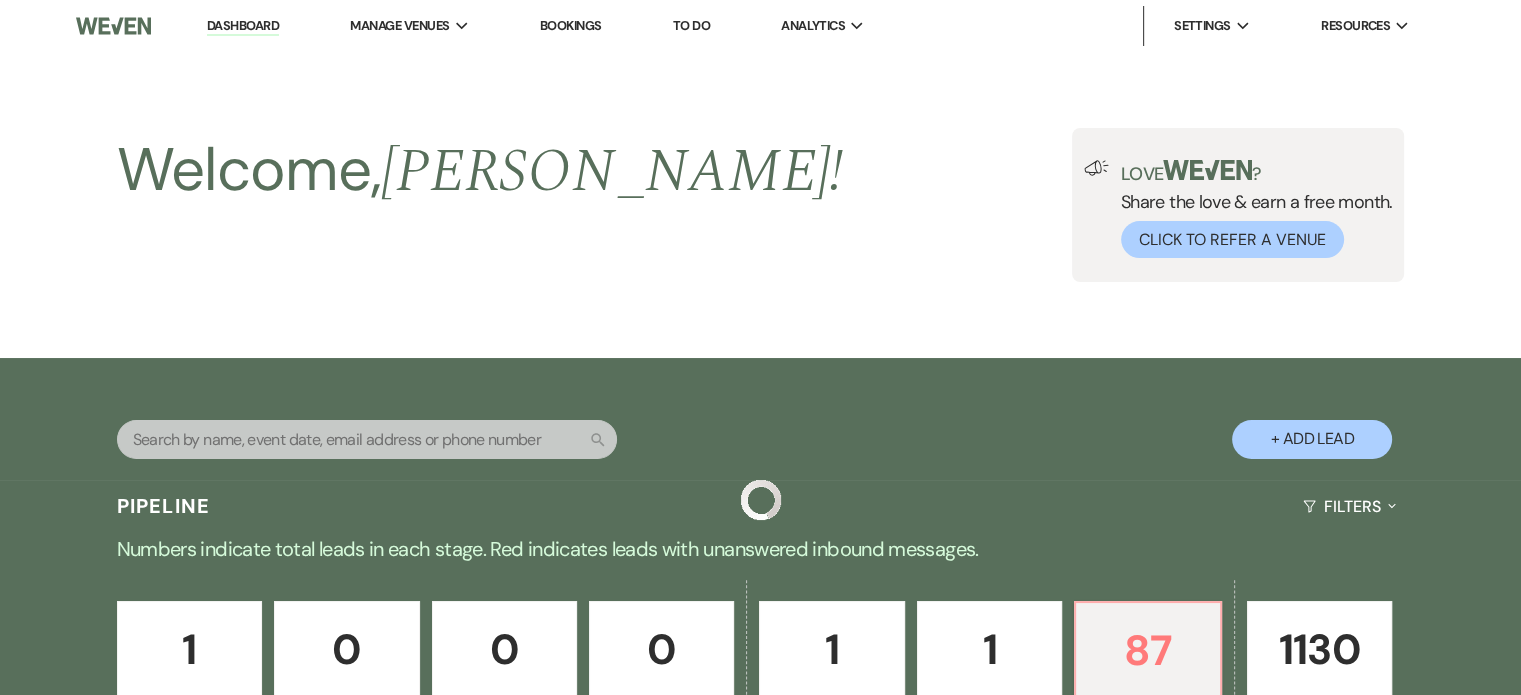 scroll, scrollTop: 733, scrollLeft: 0, axis: vertical 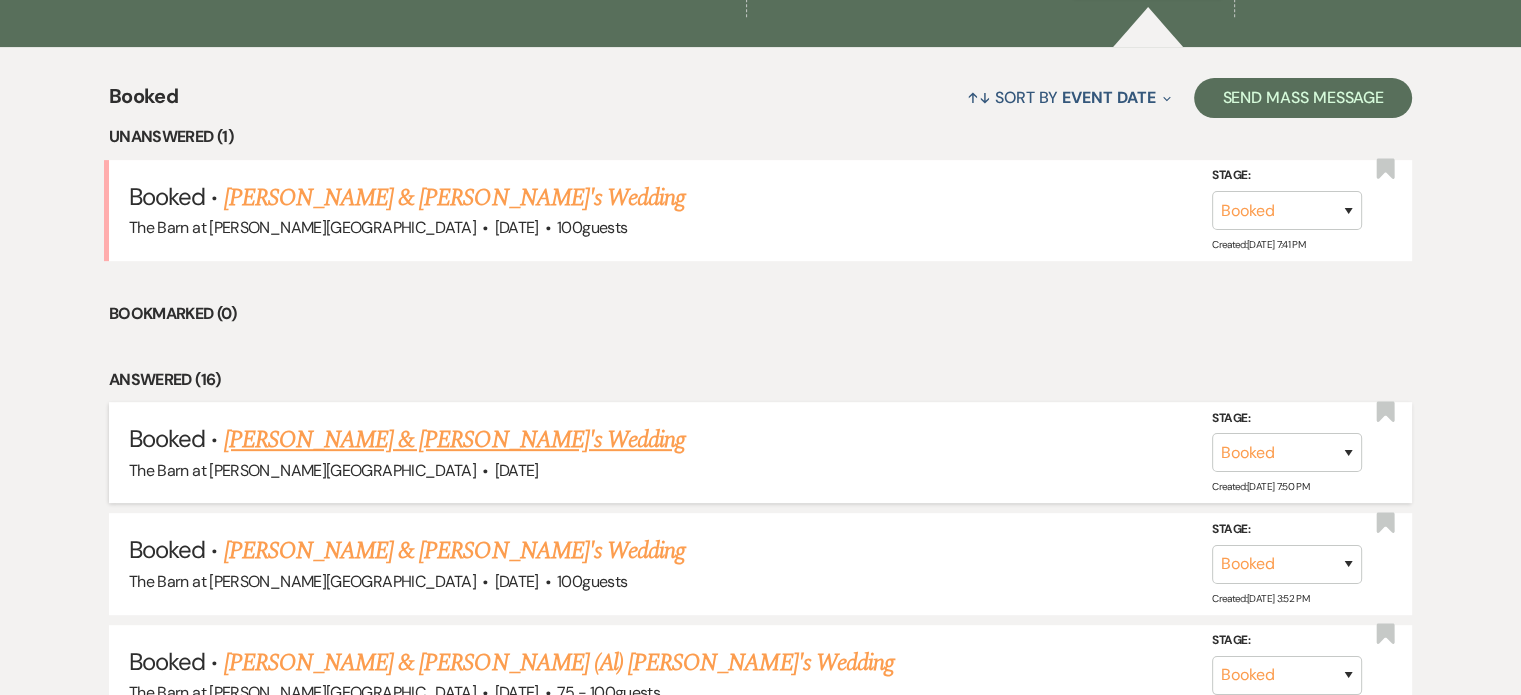 click on "[PERSON_NAME] & [PERSON_NAME]'s Wedding" at bounding box center [455, 440] 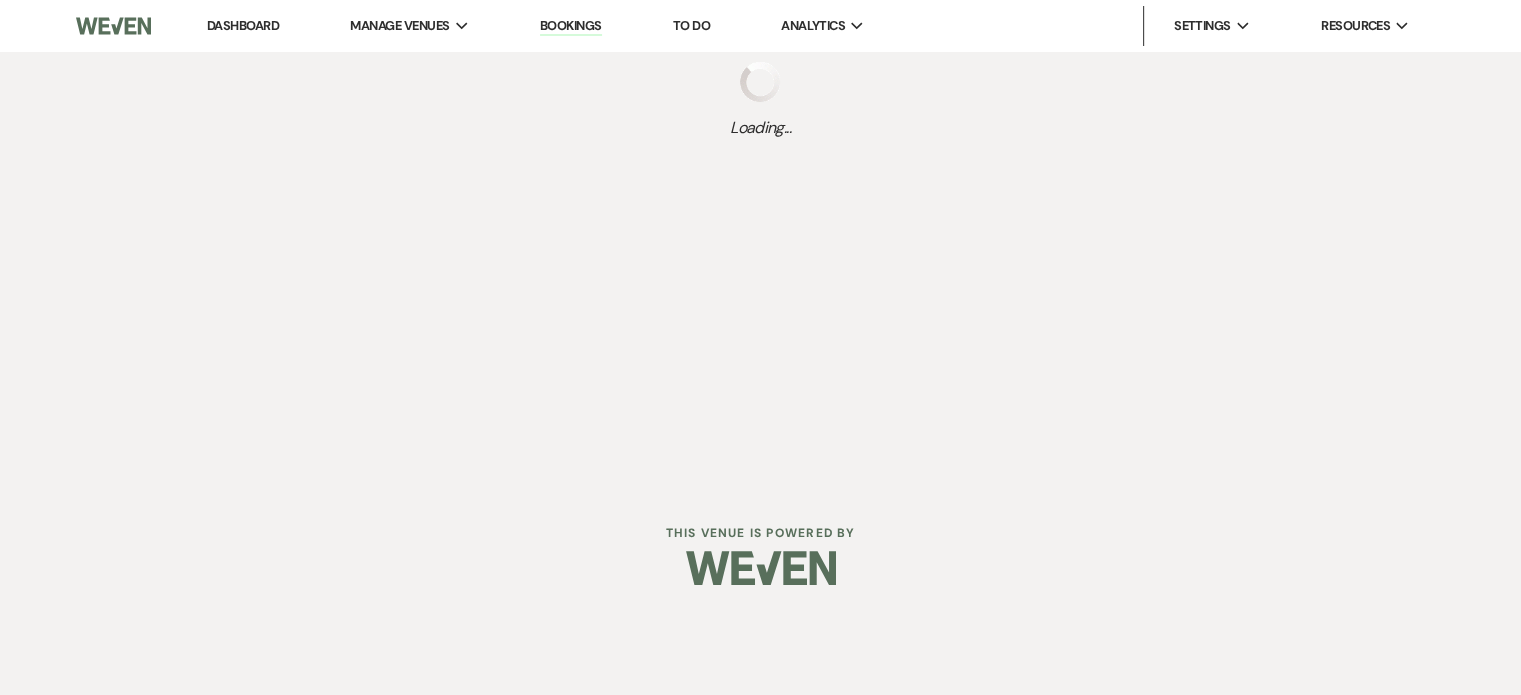 scroll, scrollTop: 0, scrollLeft: 0, axis: both 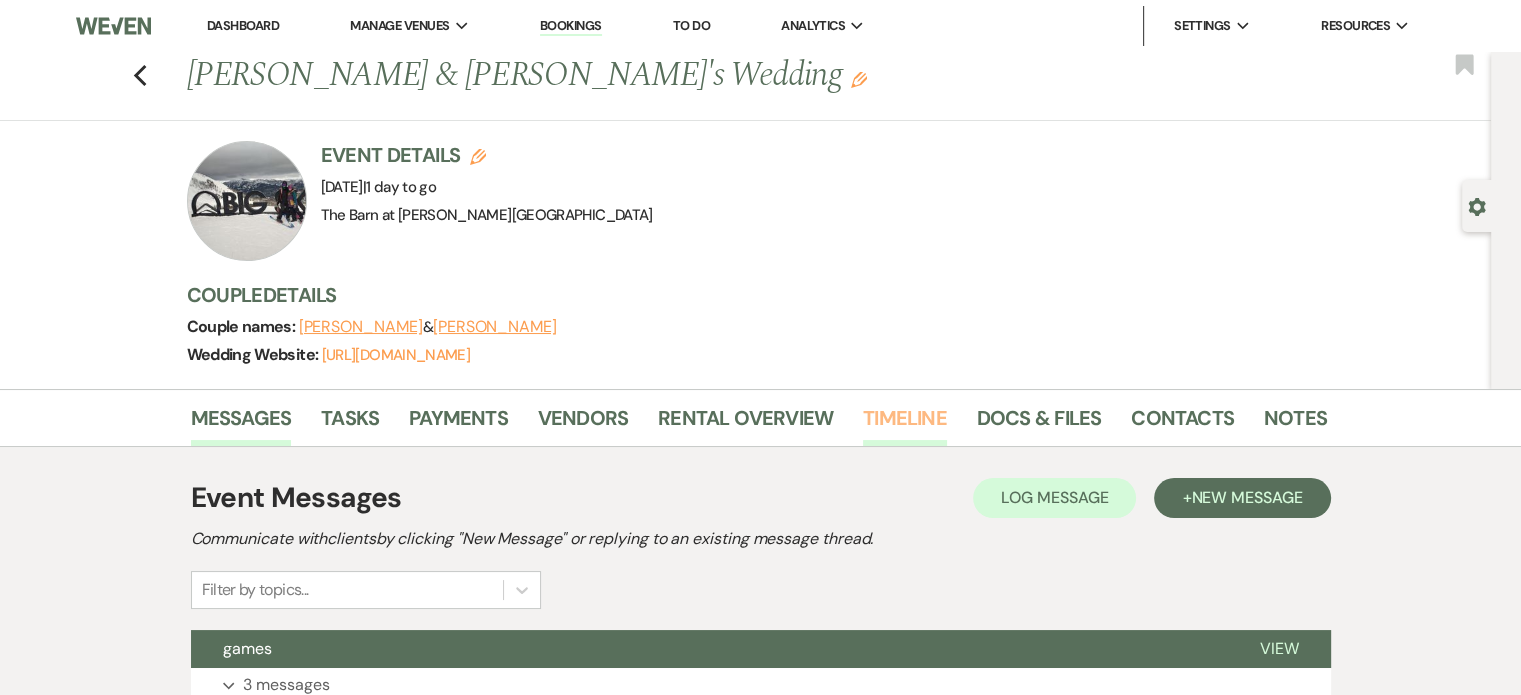 click on "Timeline" at bounding box center (905, 424) 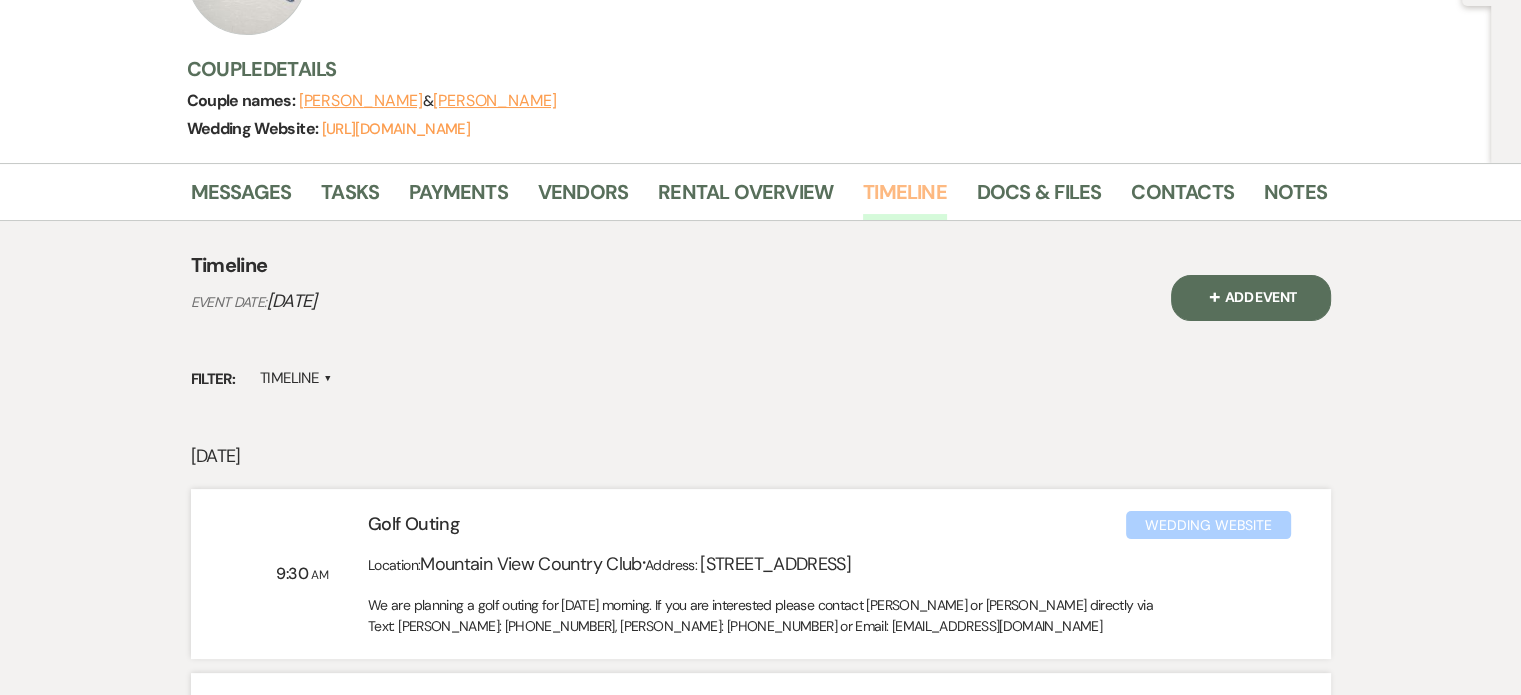 scroll, scrollTop: 215, scrollLeft: 0, axis: vertical 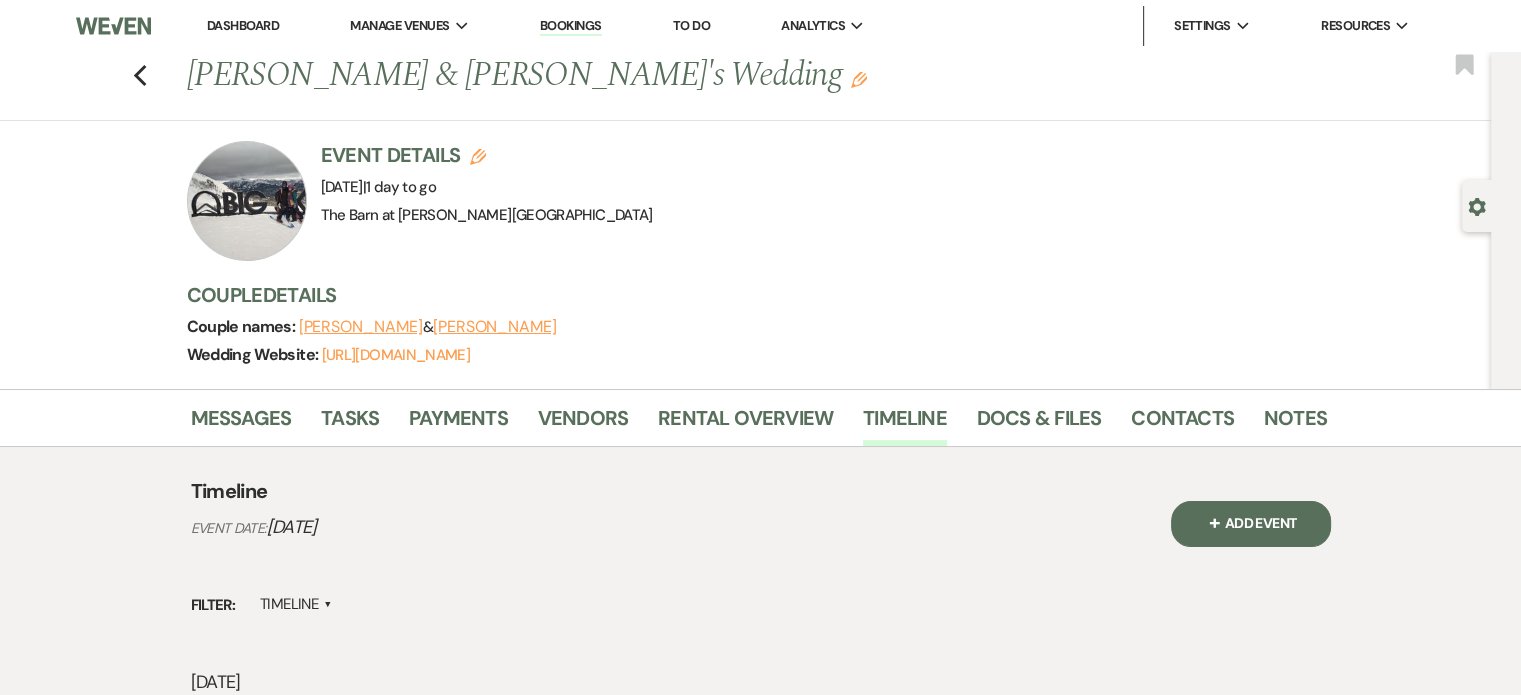 click on "Dashboard" at bounding box center (243, 25) 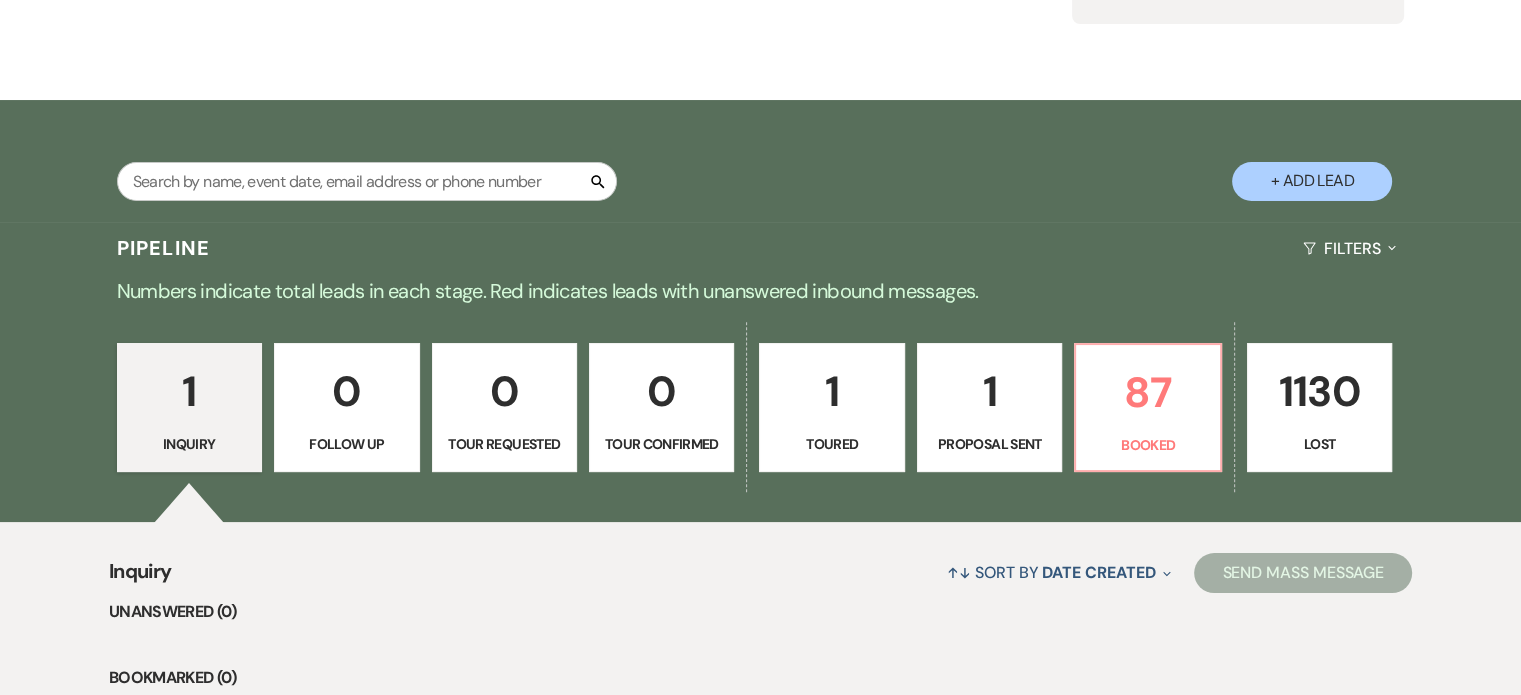 scroll, scrollTop: 268, scrollLeft: 0, axis: vertical 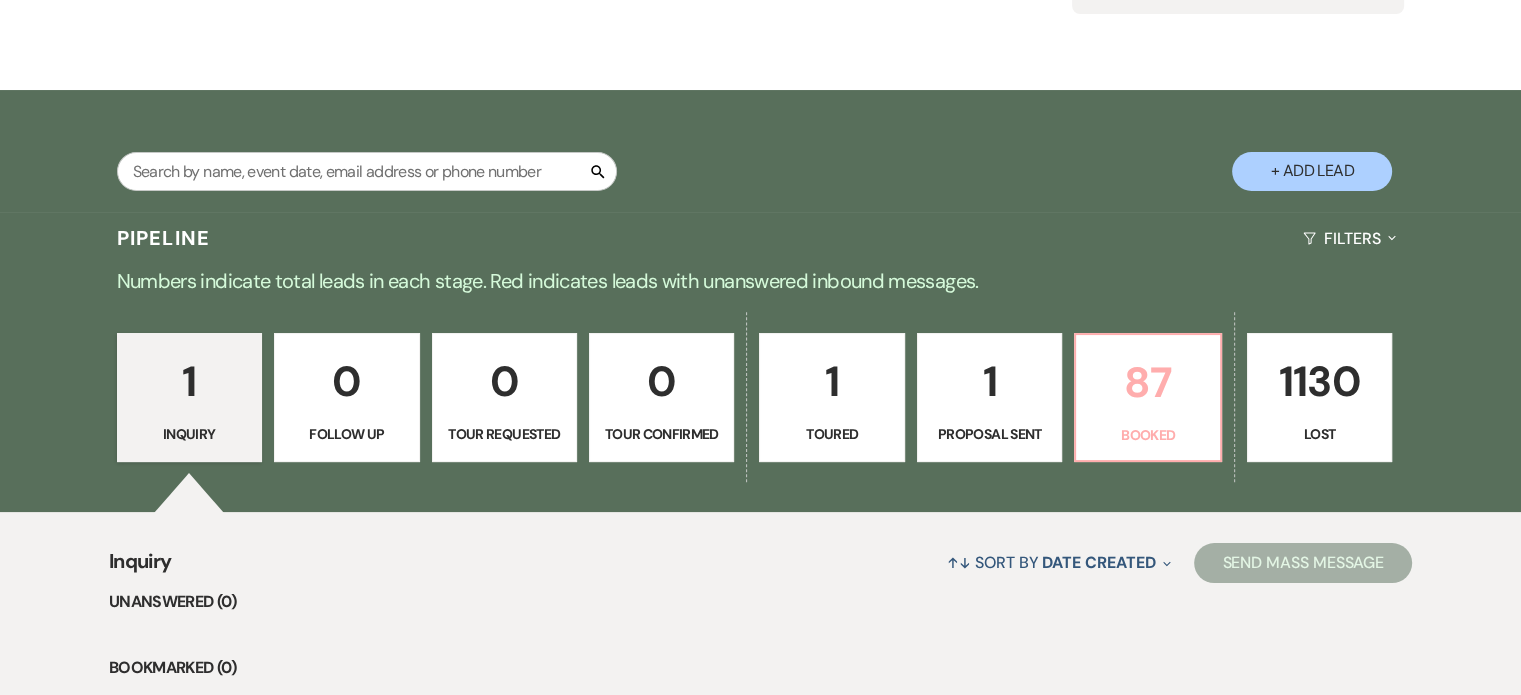 click on "87" at bounding box center [1147, 382] 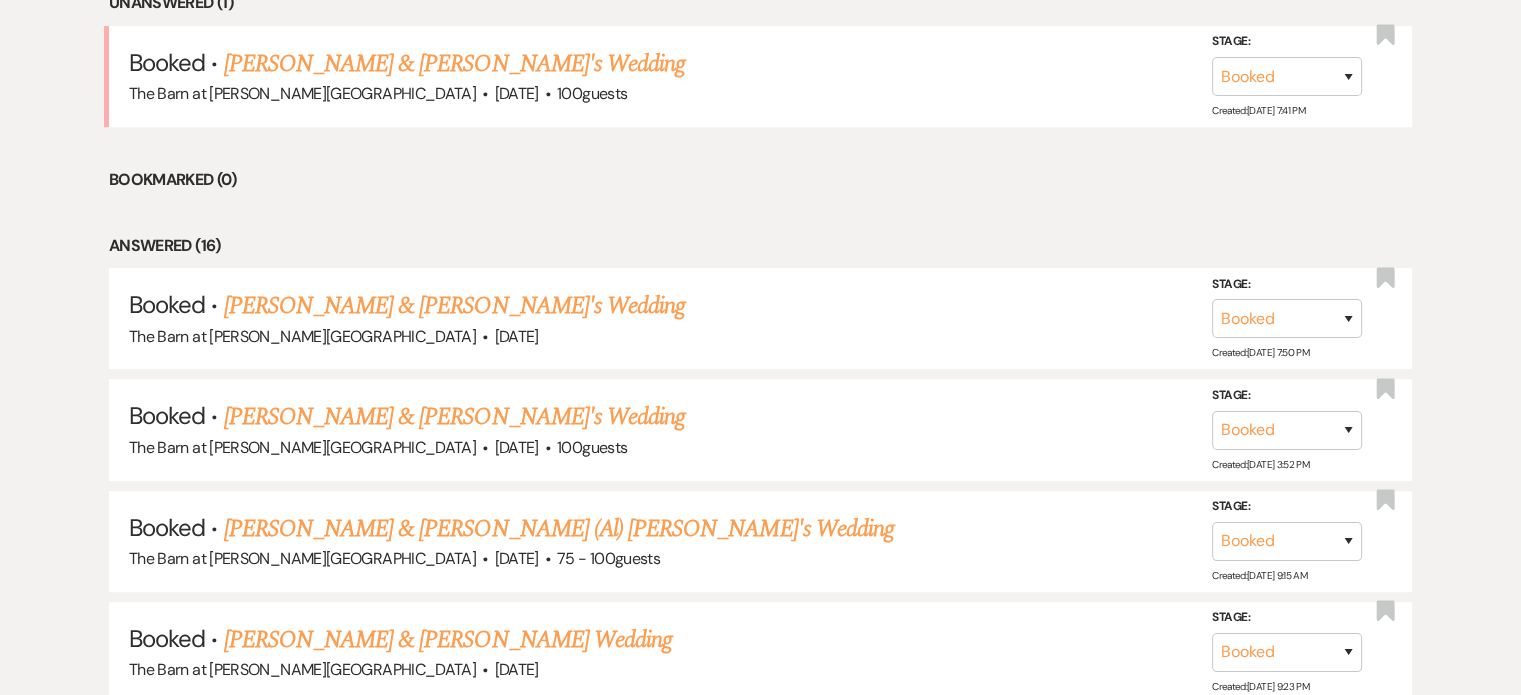 scroll, scrollTop: 888, scrollLeft: 0, axis: vertical 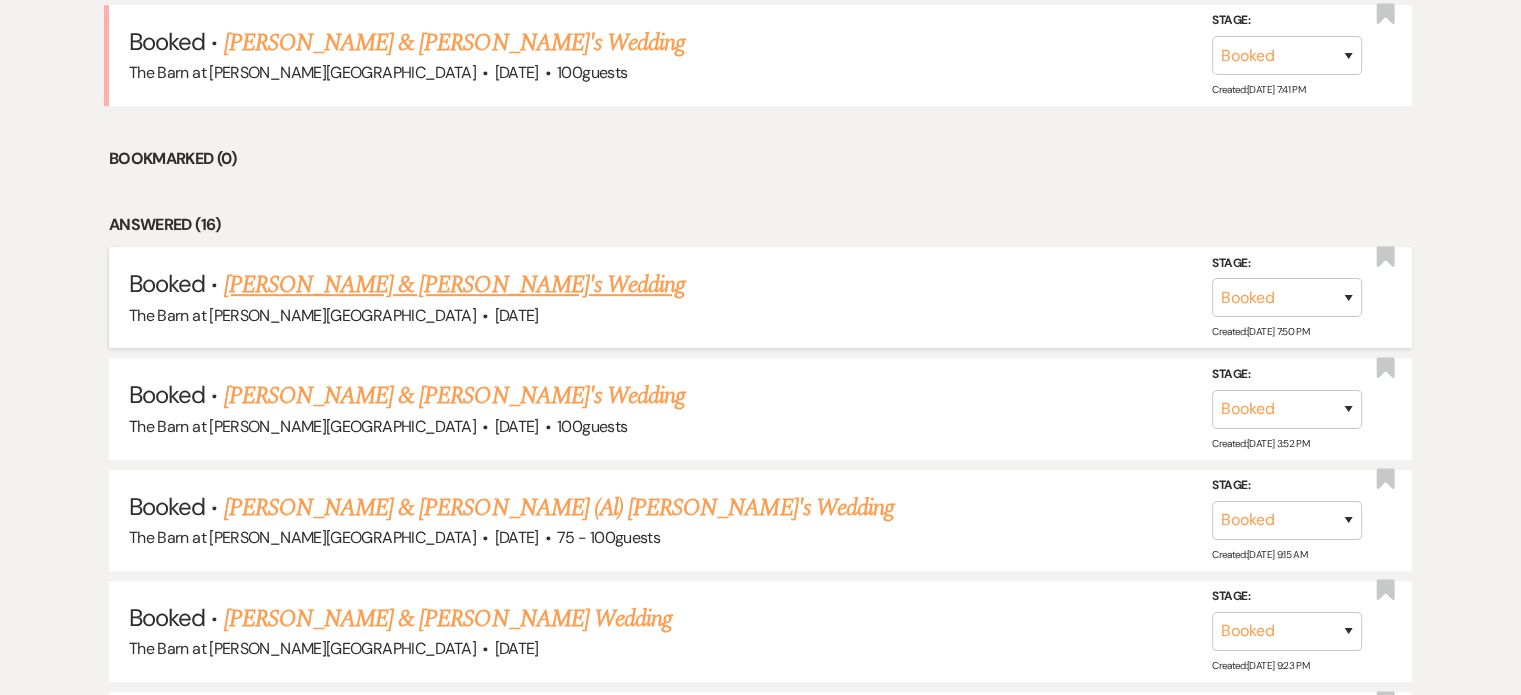 click on "[PERSON_NAME] & [PERSON_NAME]'s Wedding" at bounding box center (455, 285) 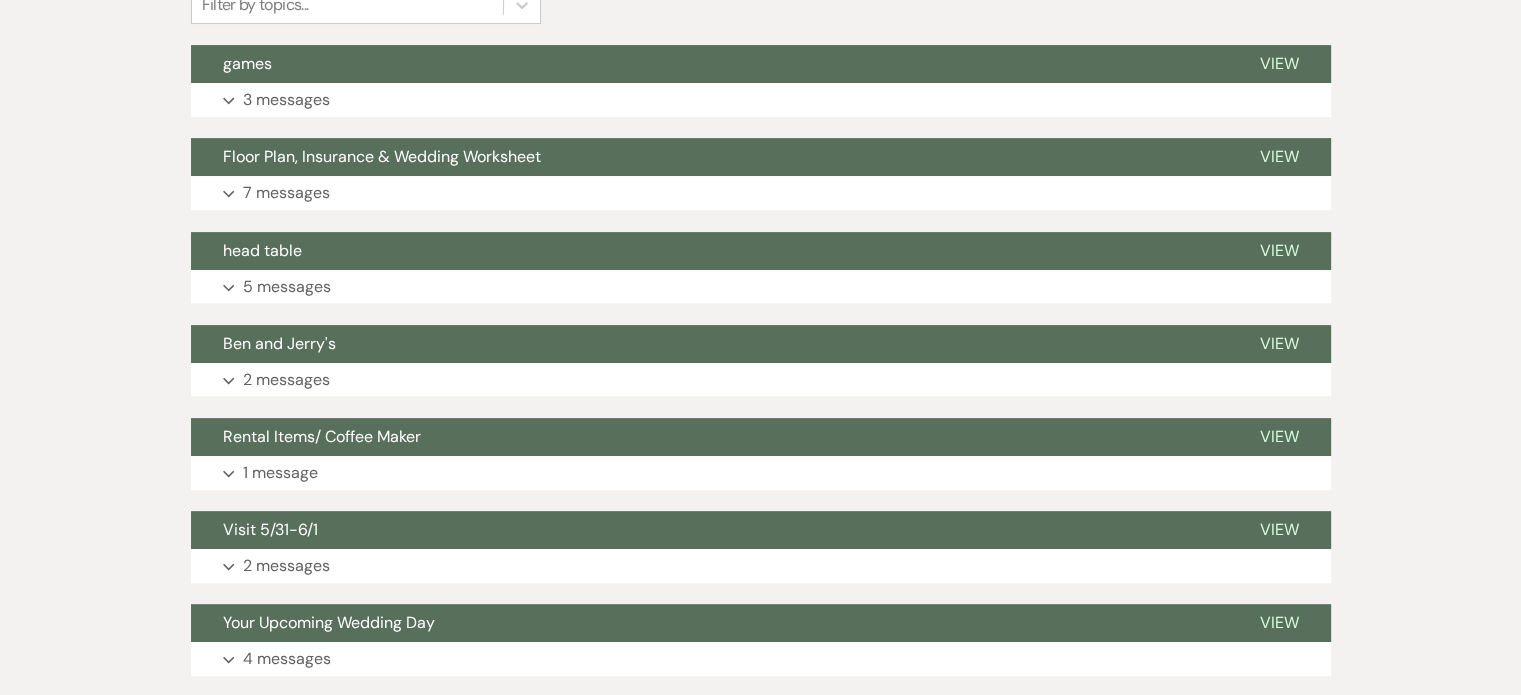 scroll, scrollTop: 537, scrollLeft: 0, axis: vertical 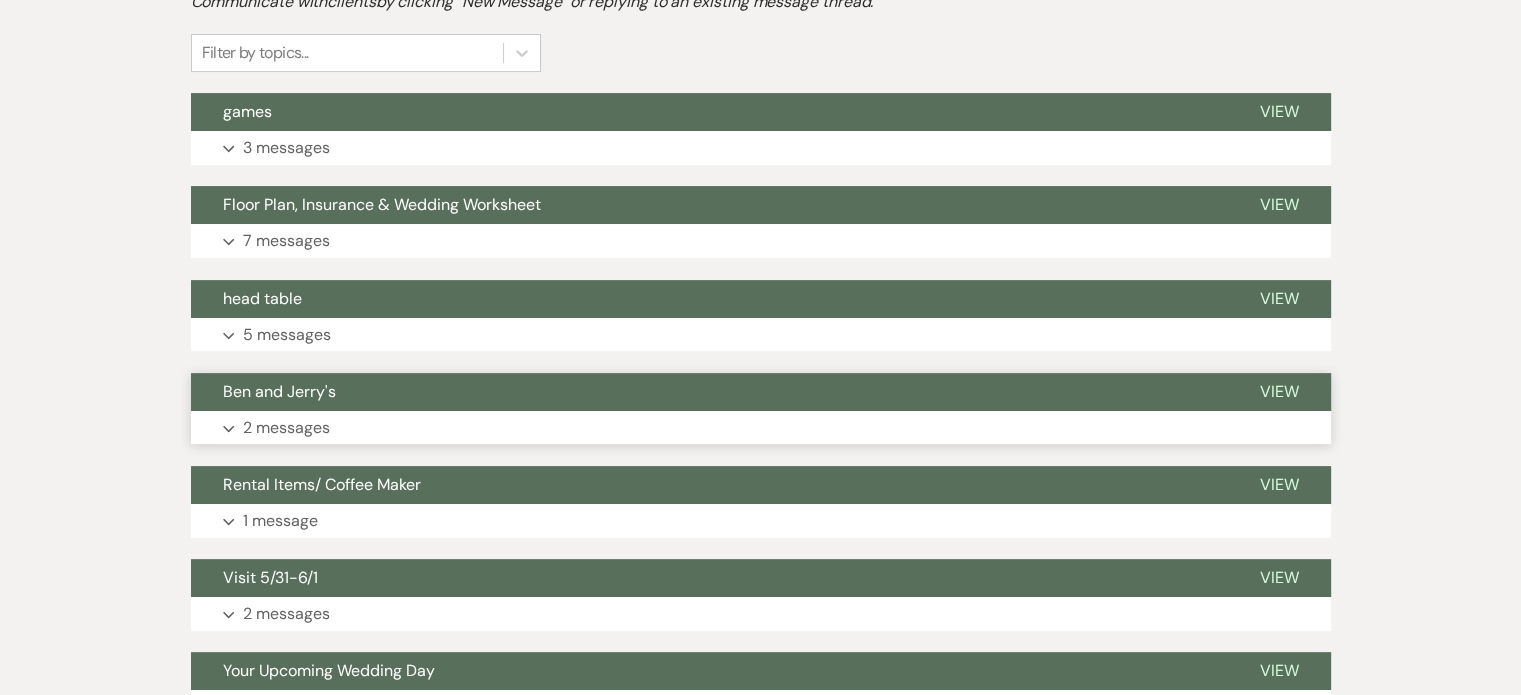 click on "Ben and Jerry's" at bounding box center [279, 391] 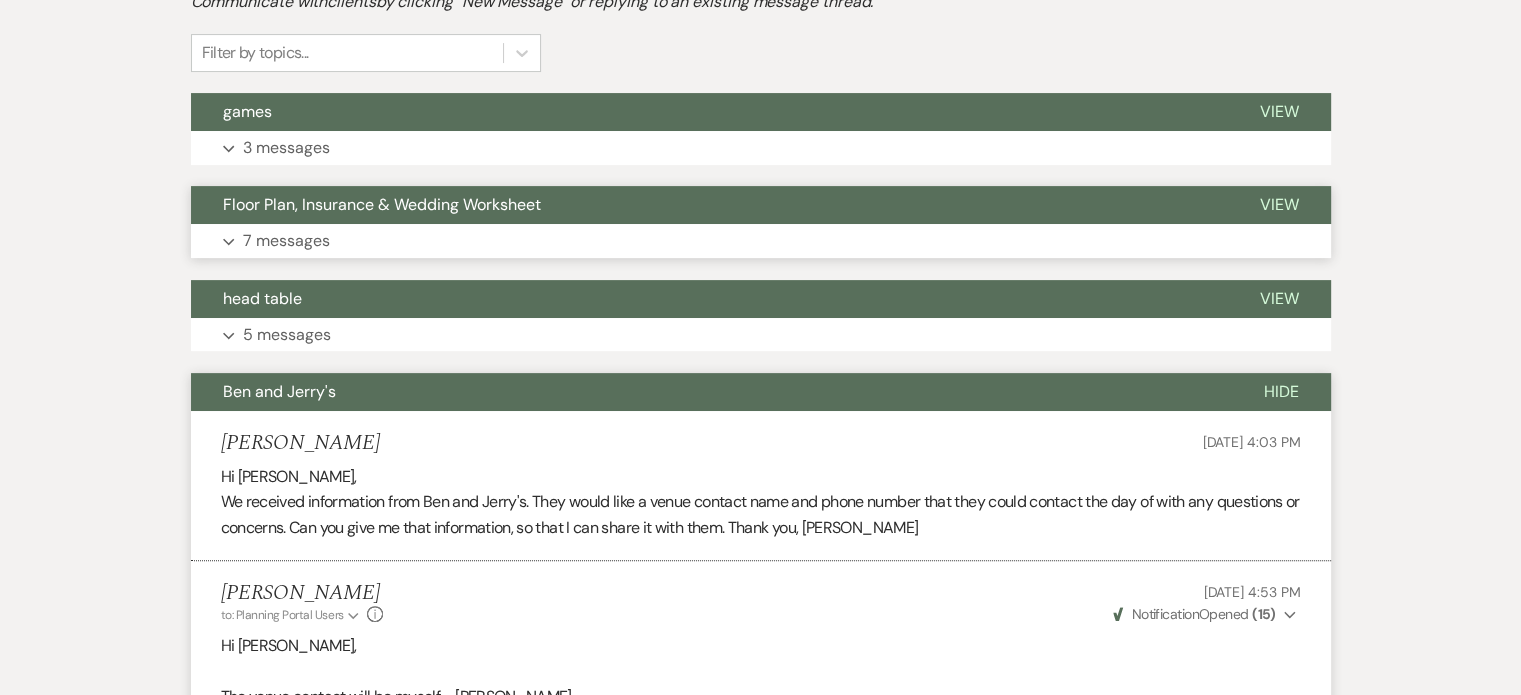 click on "Floor Plan, Insurance & Wedding Worksheet" at bounding box center [382, 204] 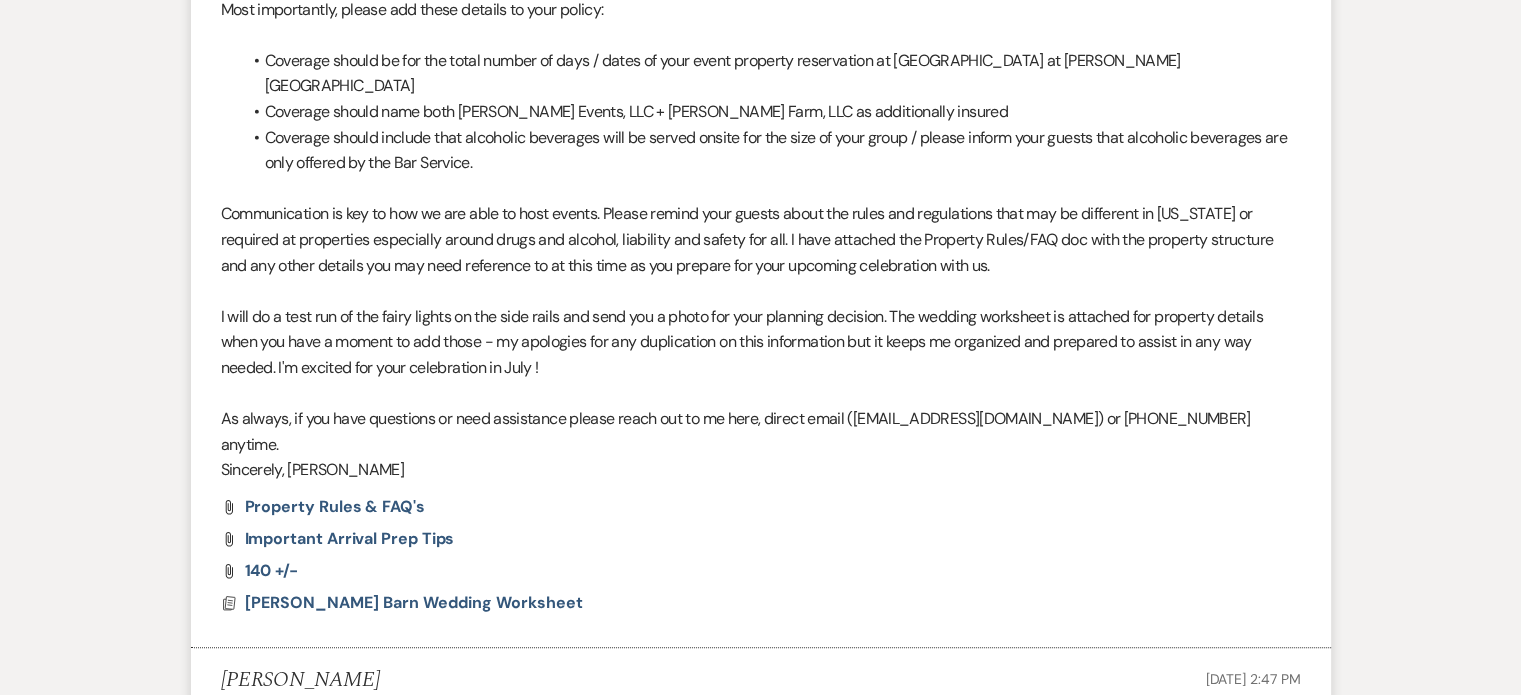 scroll, scrollTop: 1398, scrollLeft: 0, axis: vertical 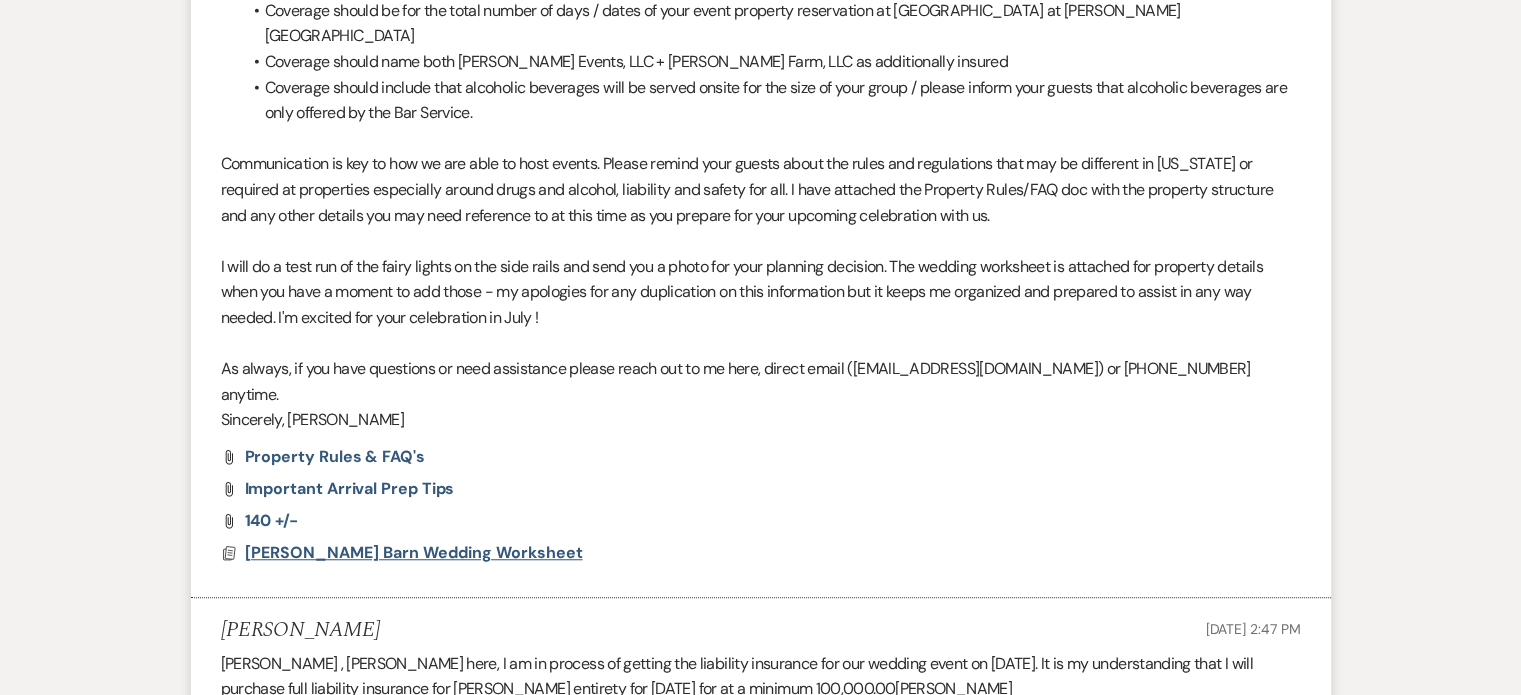 click on "[PERSON_NAME] Barn Wedding Worksheet" at bounding box center (414, 552) 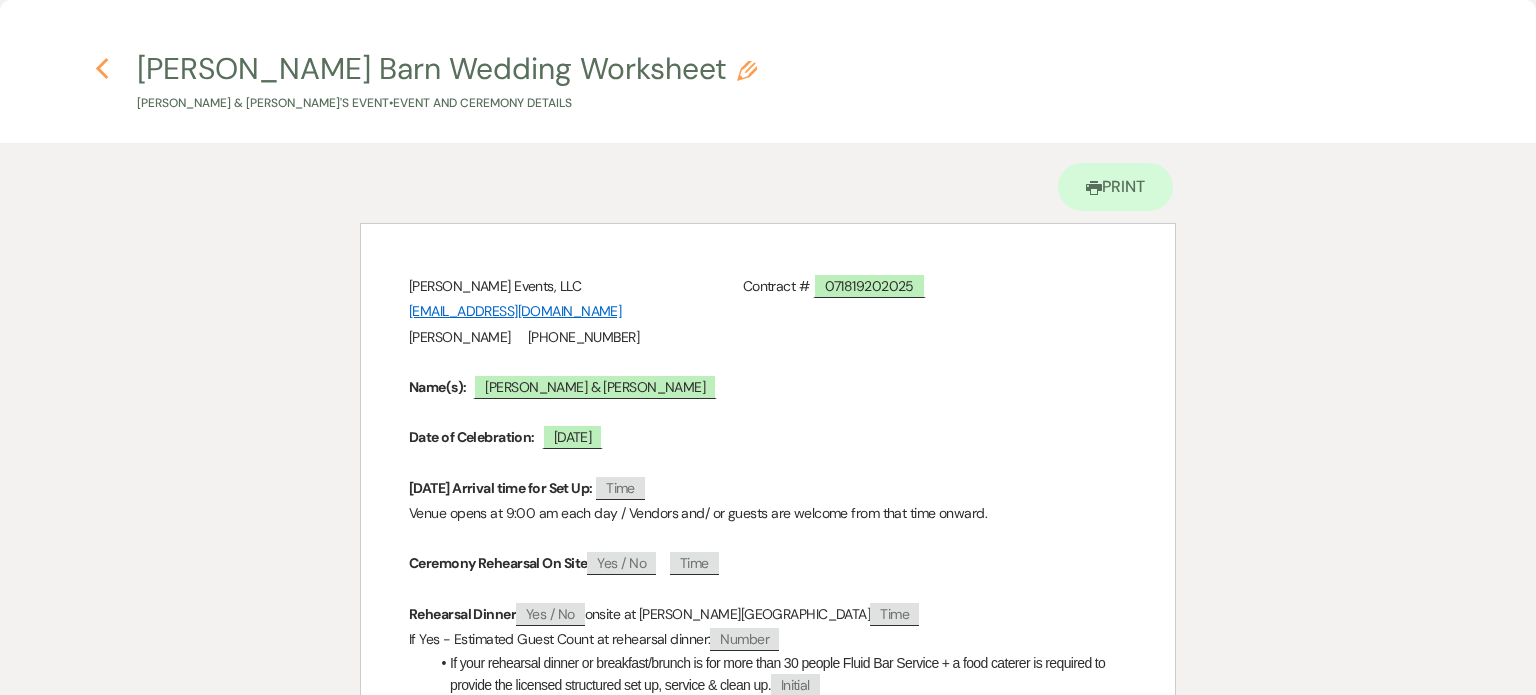 click on "Previous" 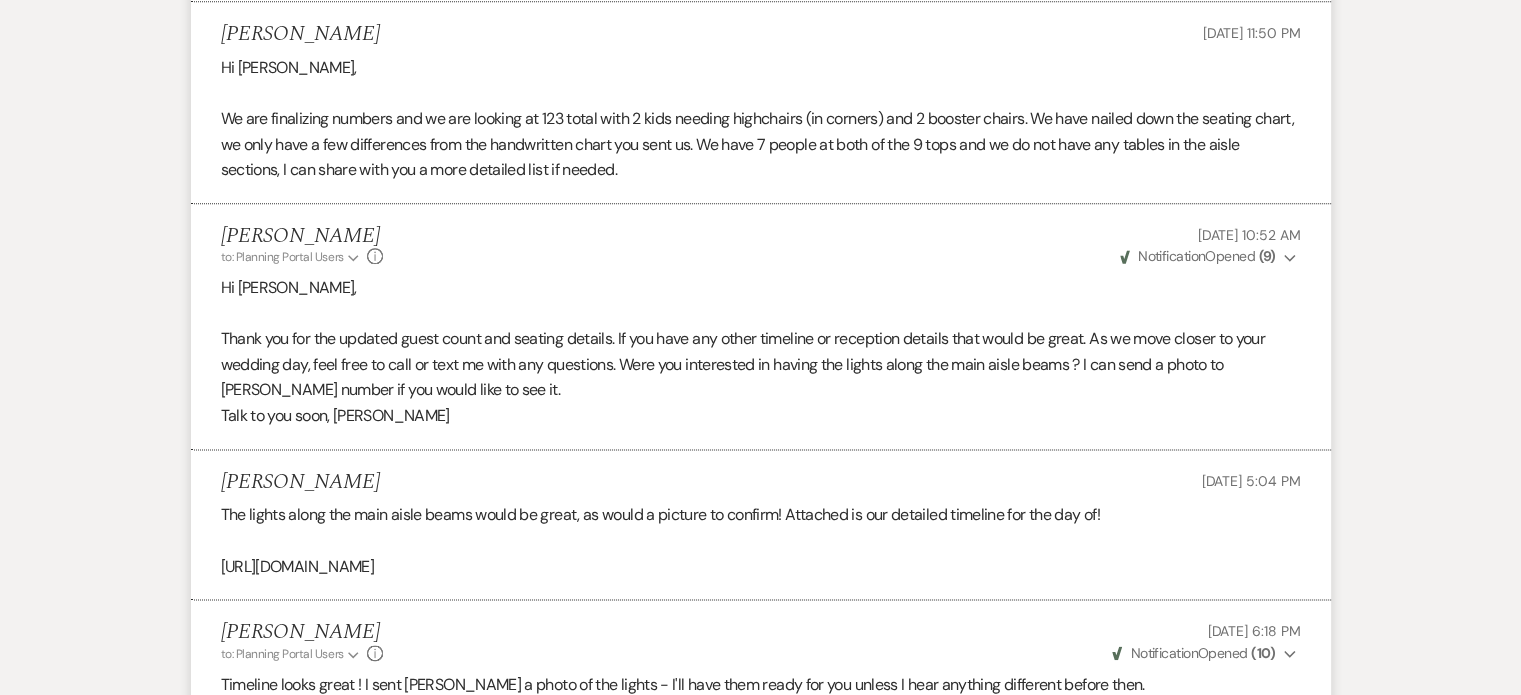 scroll, scrollTop: 2429, scrollLeft: 0, axis: vertical 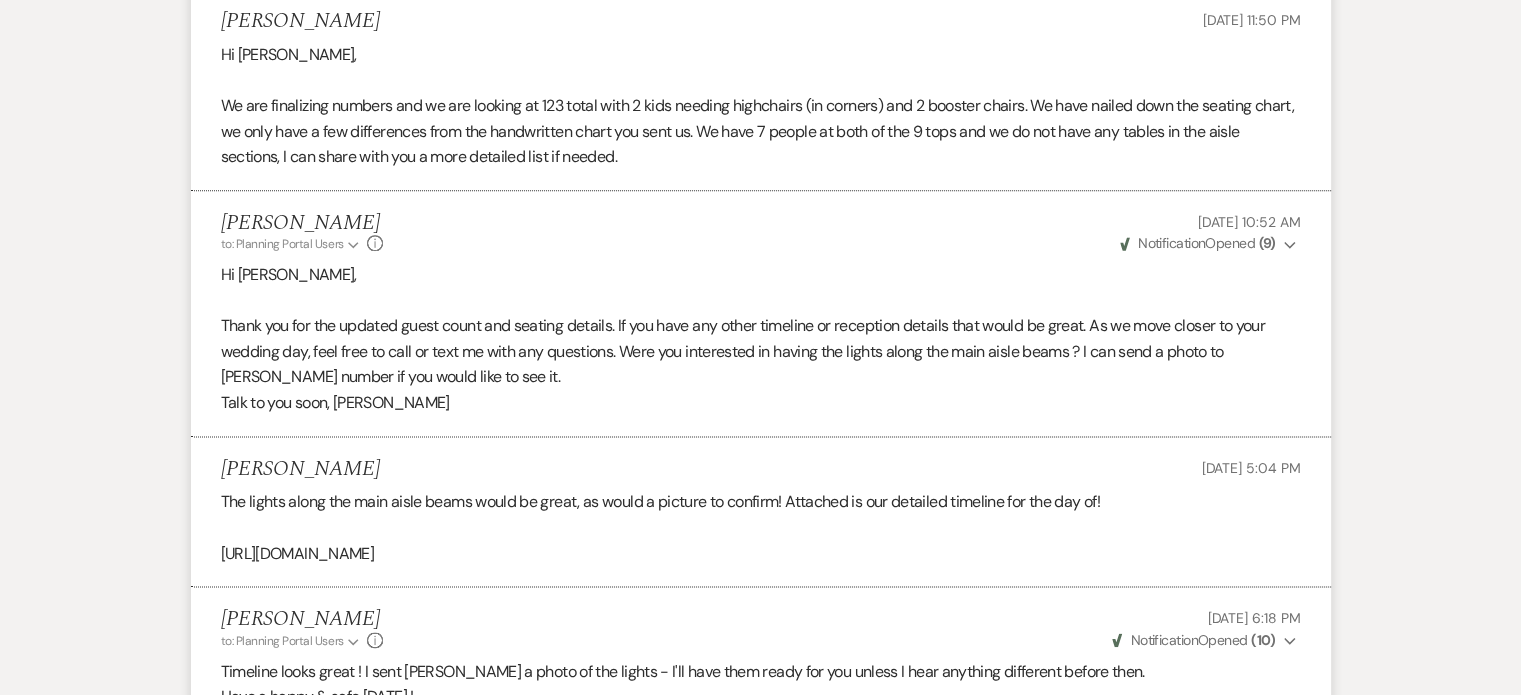 click on "[URL][DOMAIN_NAME]" at bounding box center [761, 554] 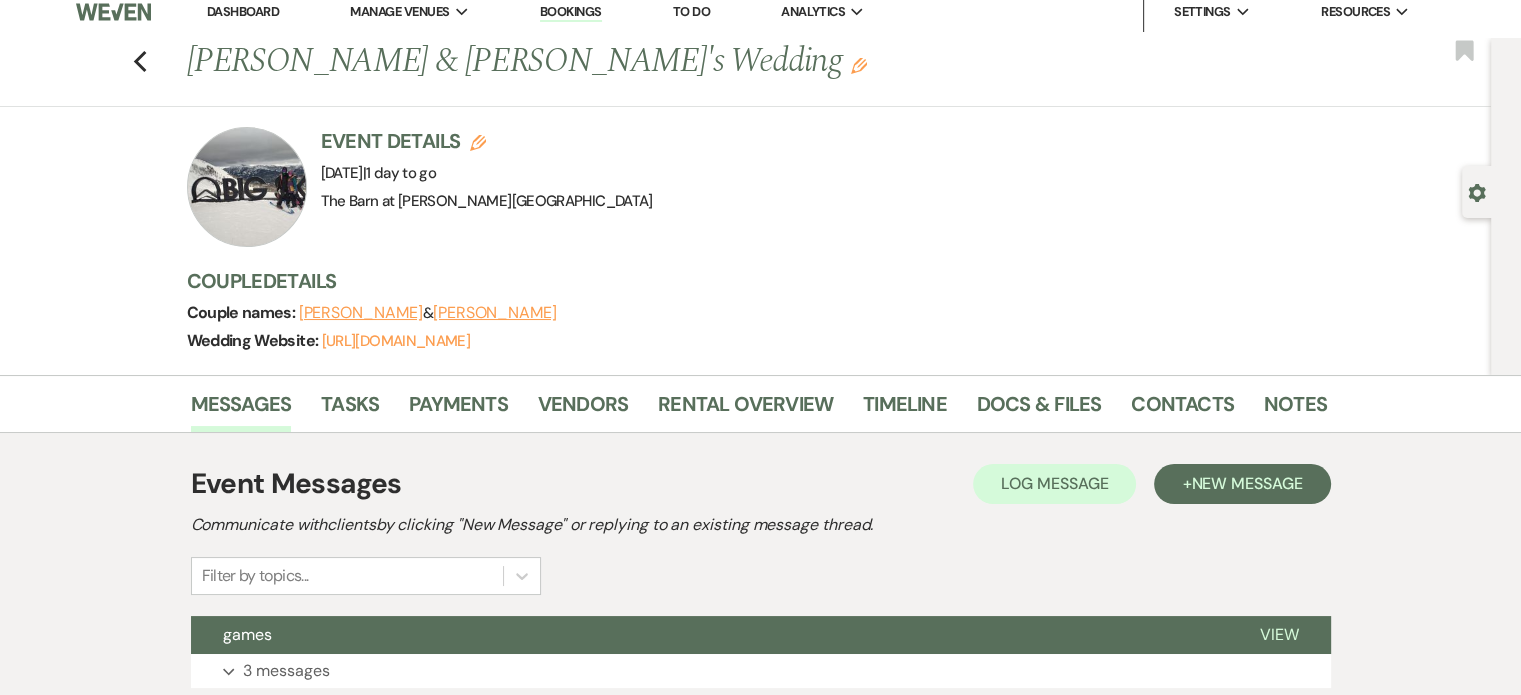 scroll, scrollTop: 0, scrollLeft: 0, axis: both 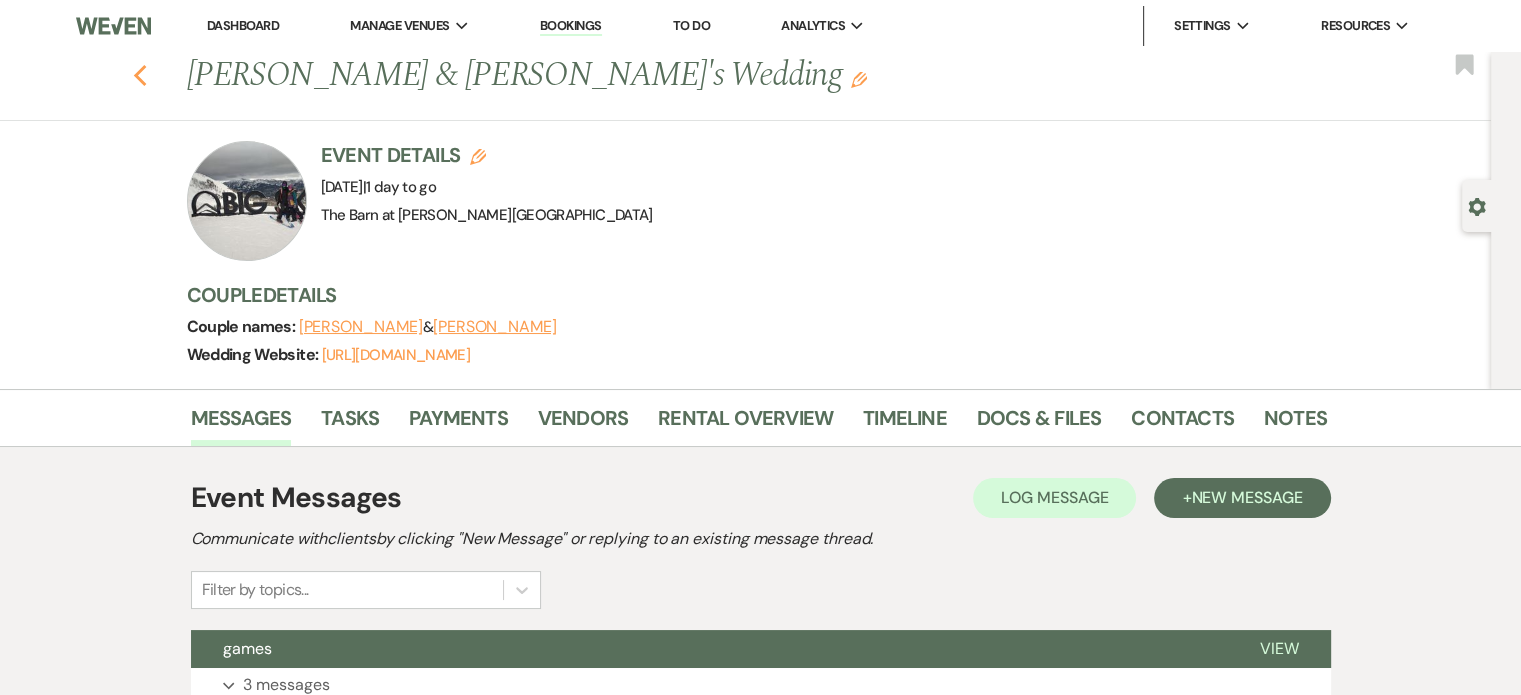 click on "Previous" 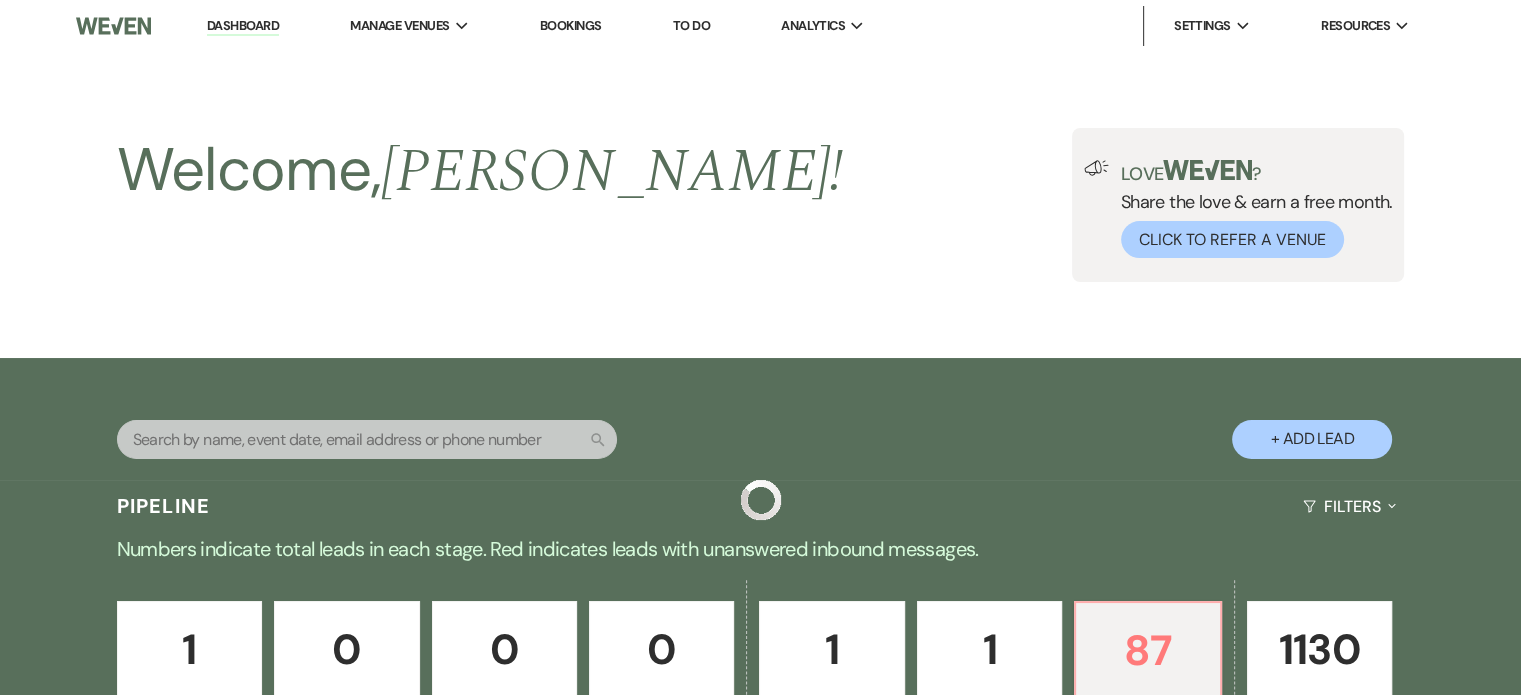 scroll, scrollTop: 888, scrollLeft: 0, axis: vertical 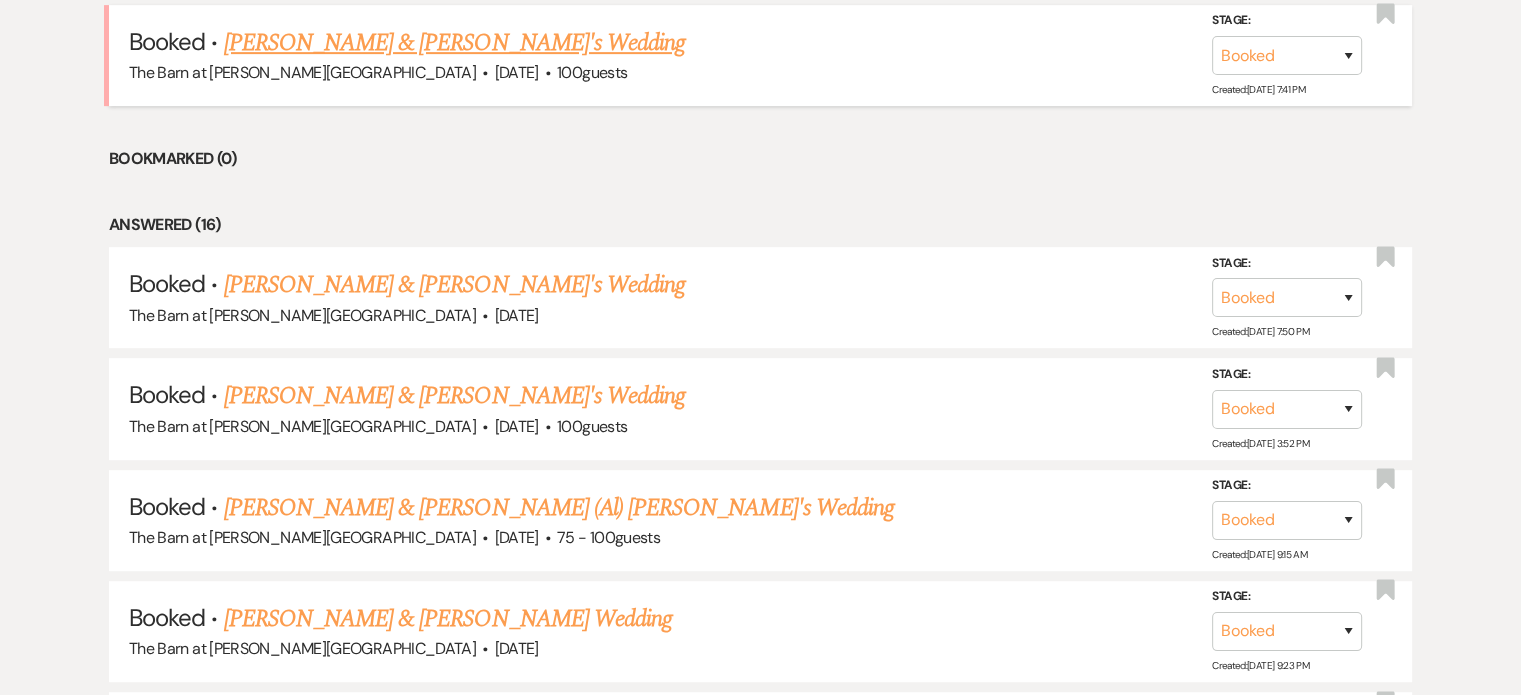 click on "[PERSON_NAME] & [PERSON_NAME]'s Wedding" at bounding box center [455, 43] 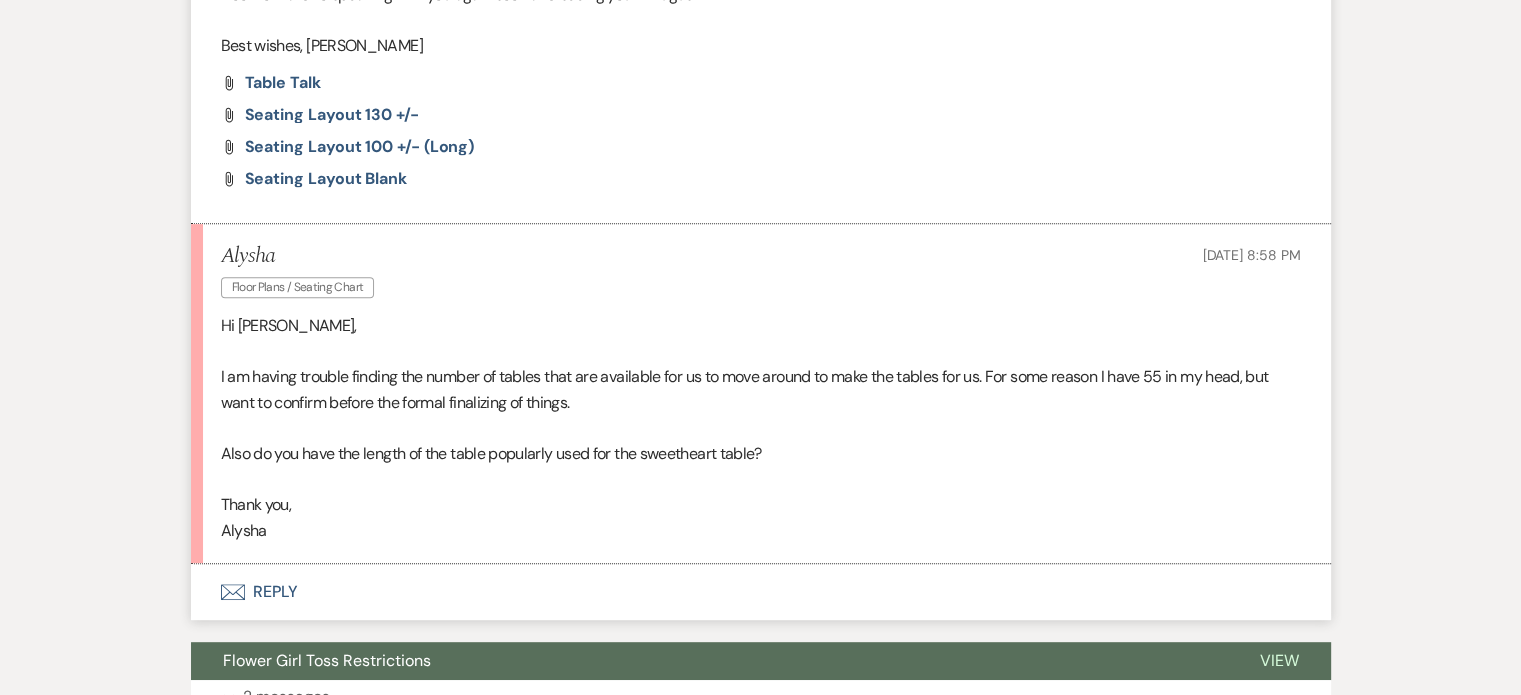 scroll, scrollTop: 803, scrollLeft: 0, axis: vertical 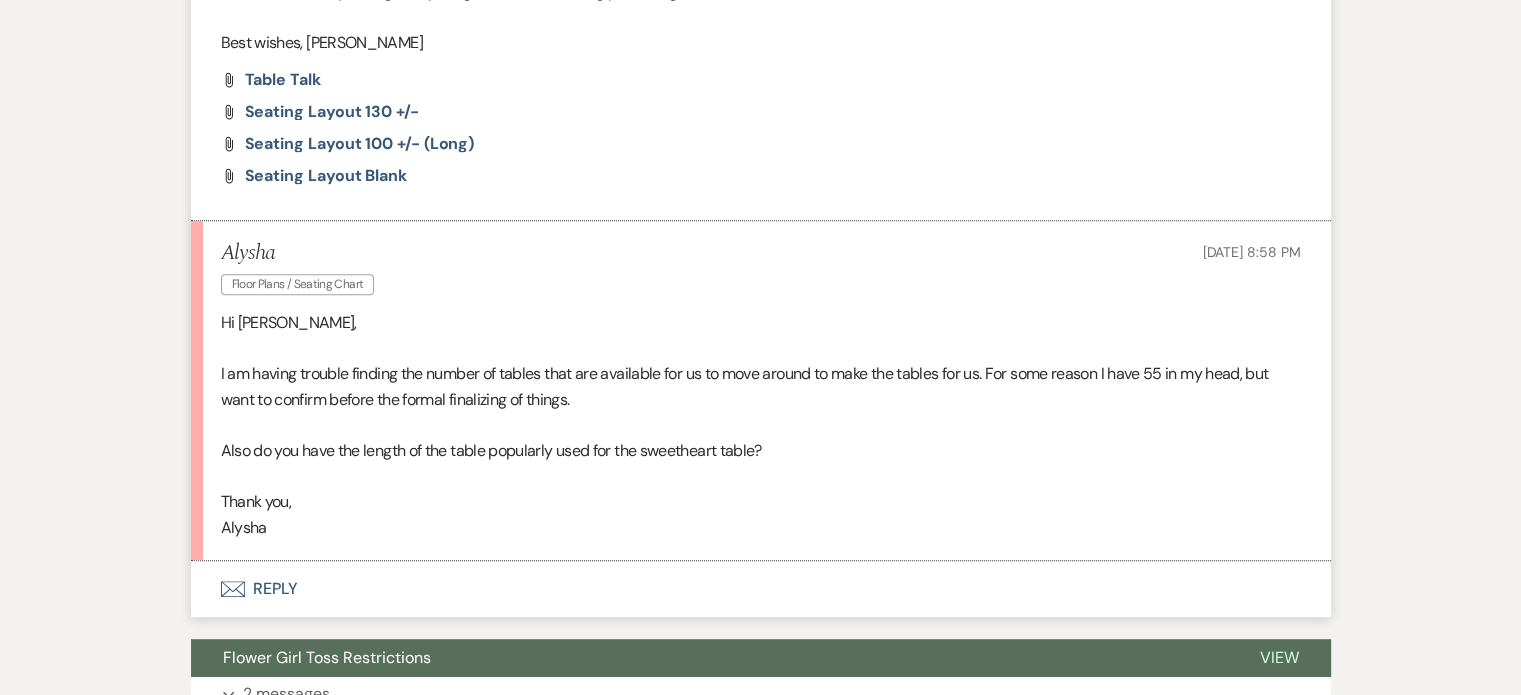 click on "Envelope Reply" at bounding box center [761, 589] 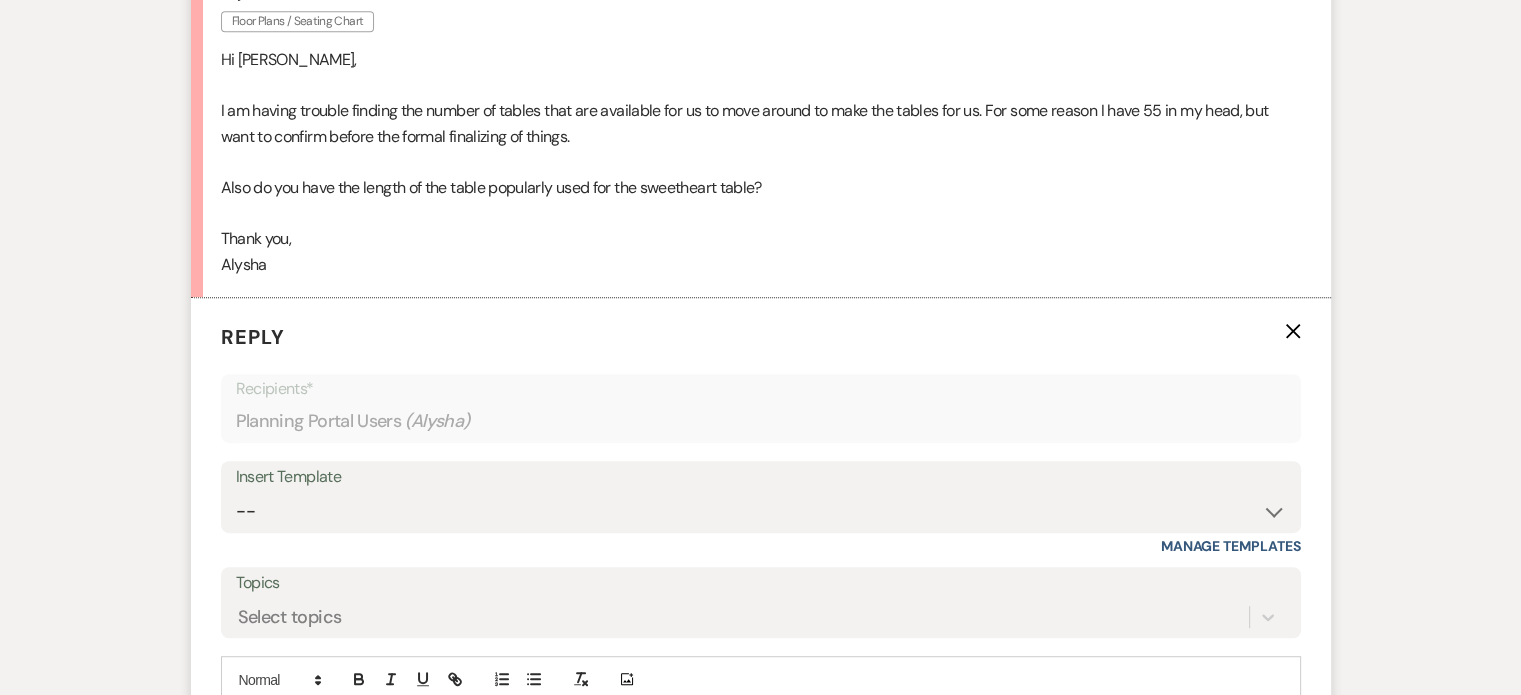 scroll, scrollTop: 1258, scrollLeft: 0, axis: vertical 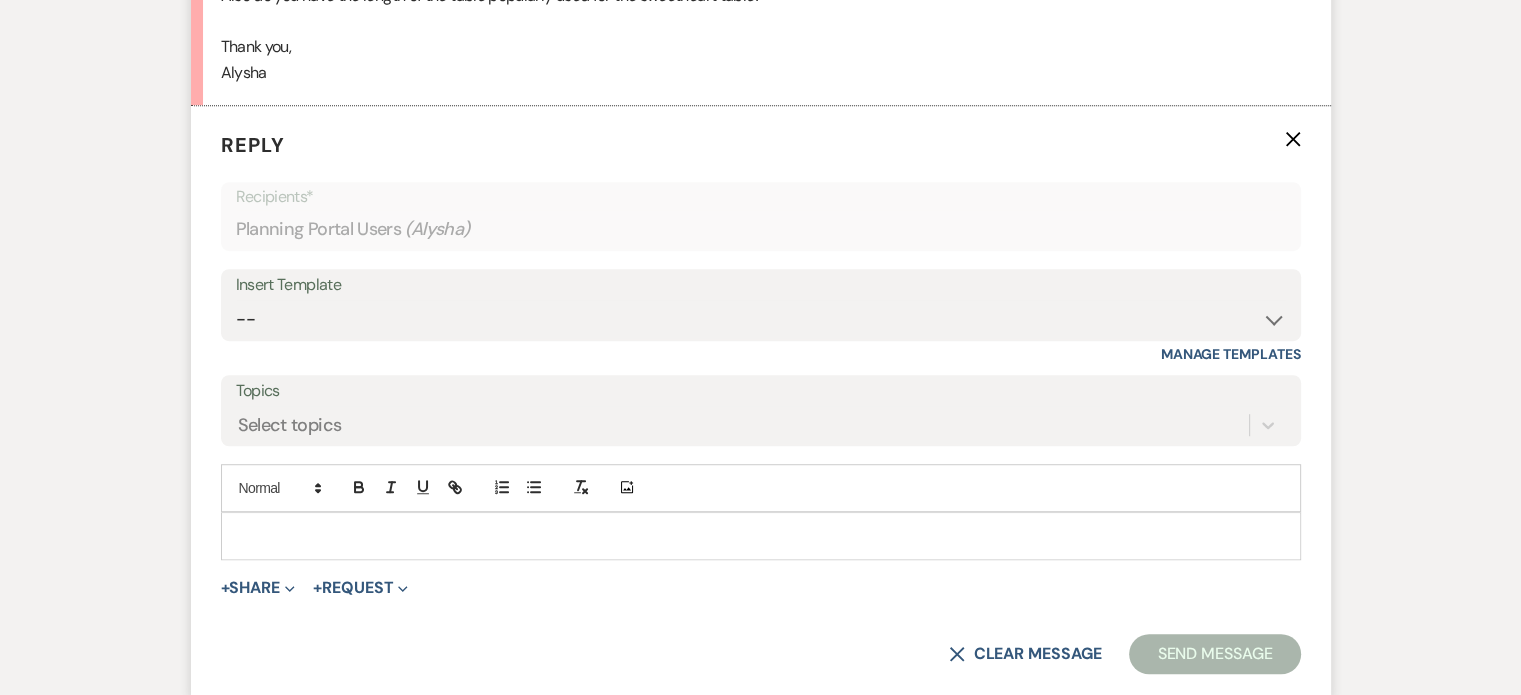 click at bounding box center (761, 536) 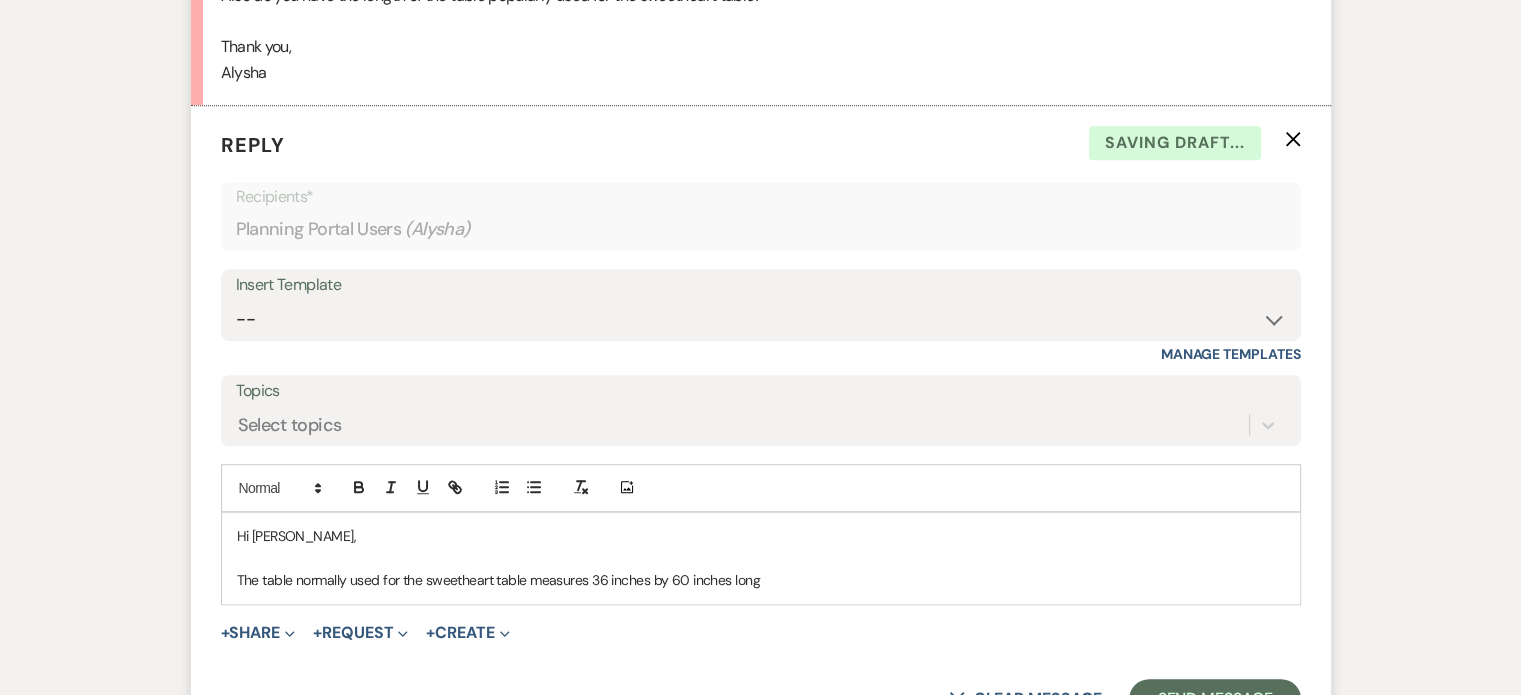 click on "The table normally used for the sweetheart table measures 36 inches by 60 inches long" at bounding box center [761, 580] 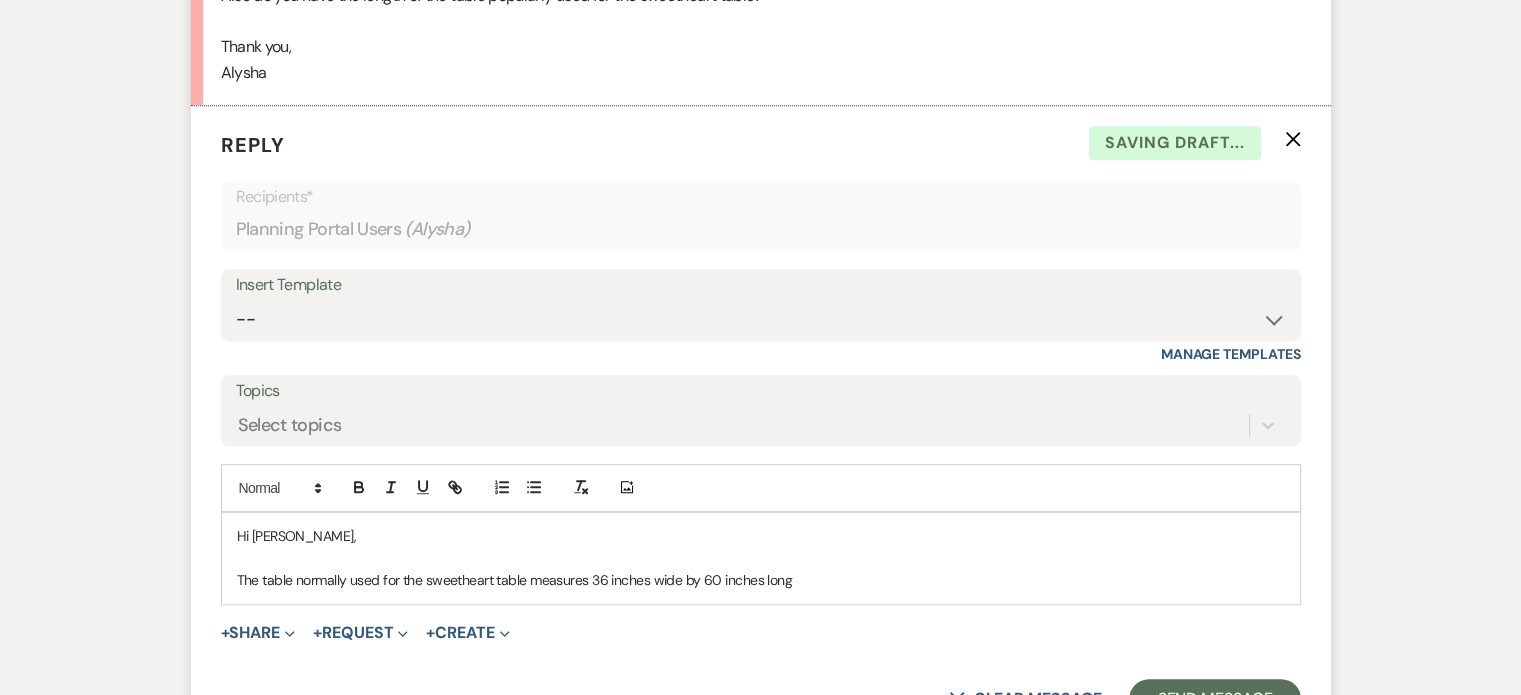 click on "The table normally used for the sweetheart table measures 36 inches wide by 60 inches long" at bounding box center (761, 580) 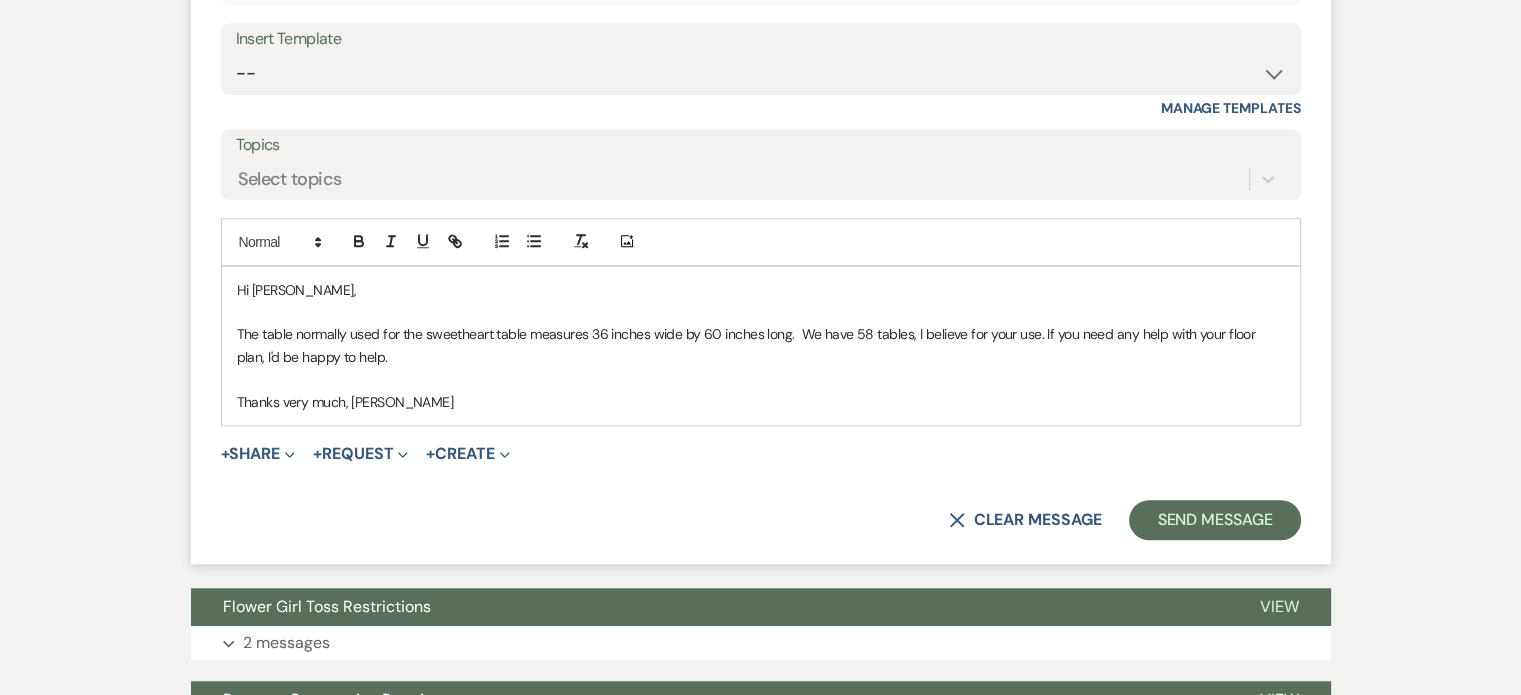 scroll, scrollTop: 1543, scrollLeft: 0, axis: vertical 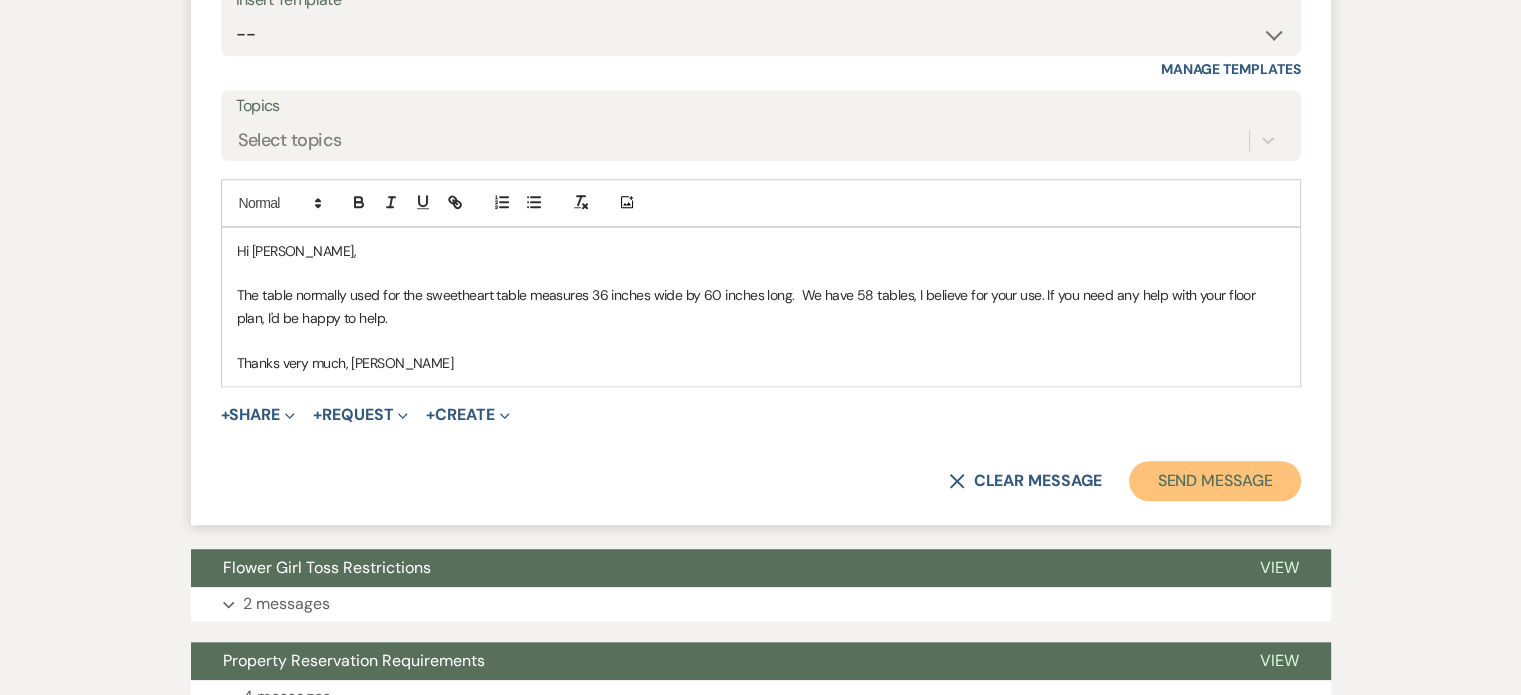 click on "Send Message" at bounding box center [1214, 481] 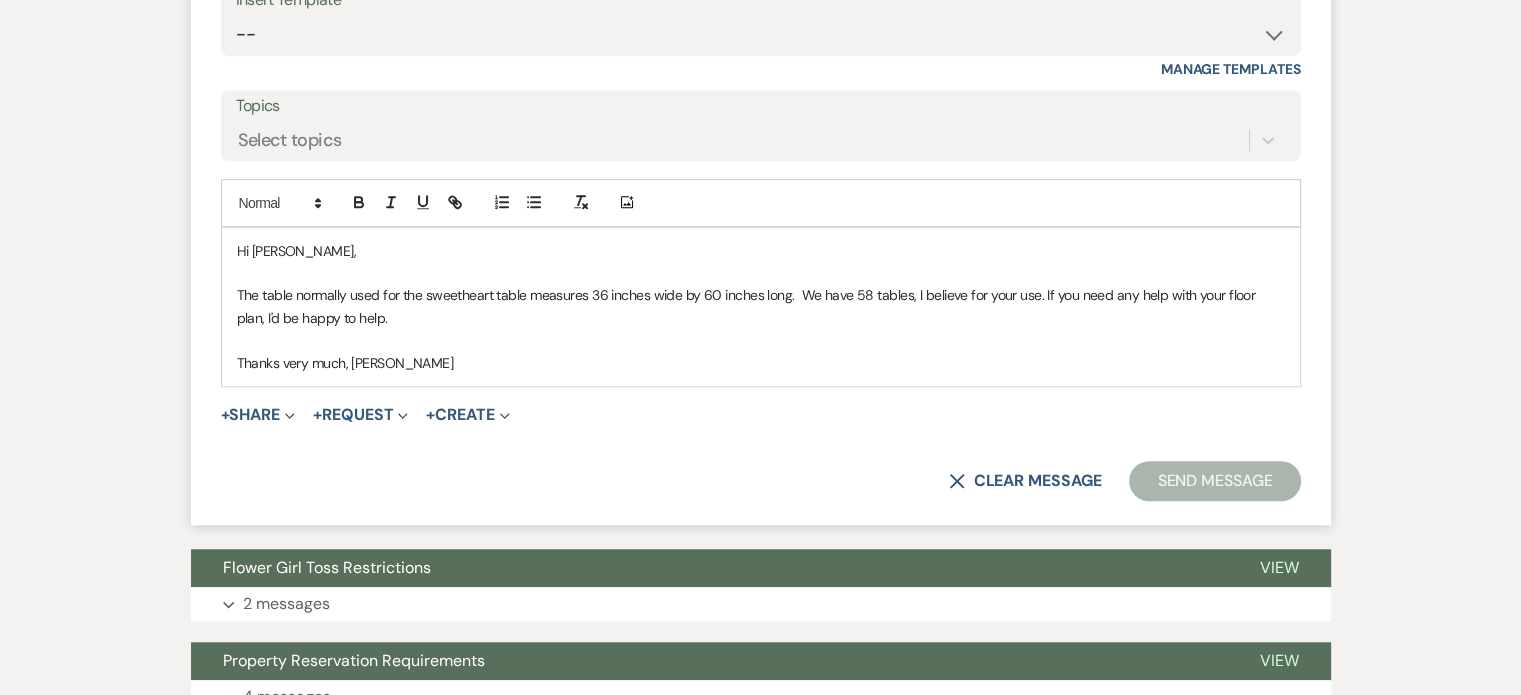 scroll, scrollTop: 1822, scrollLeft: 0, axis: vertical 